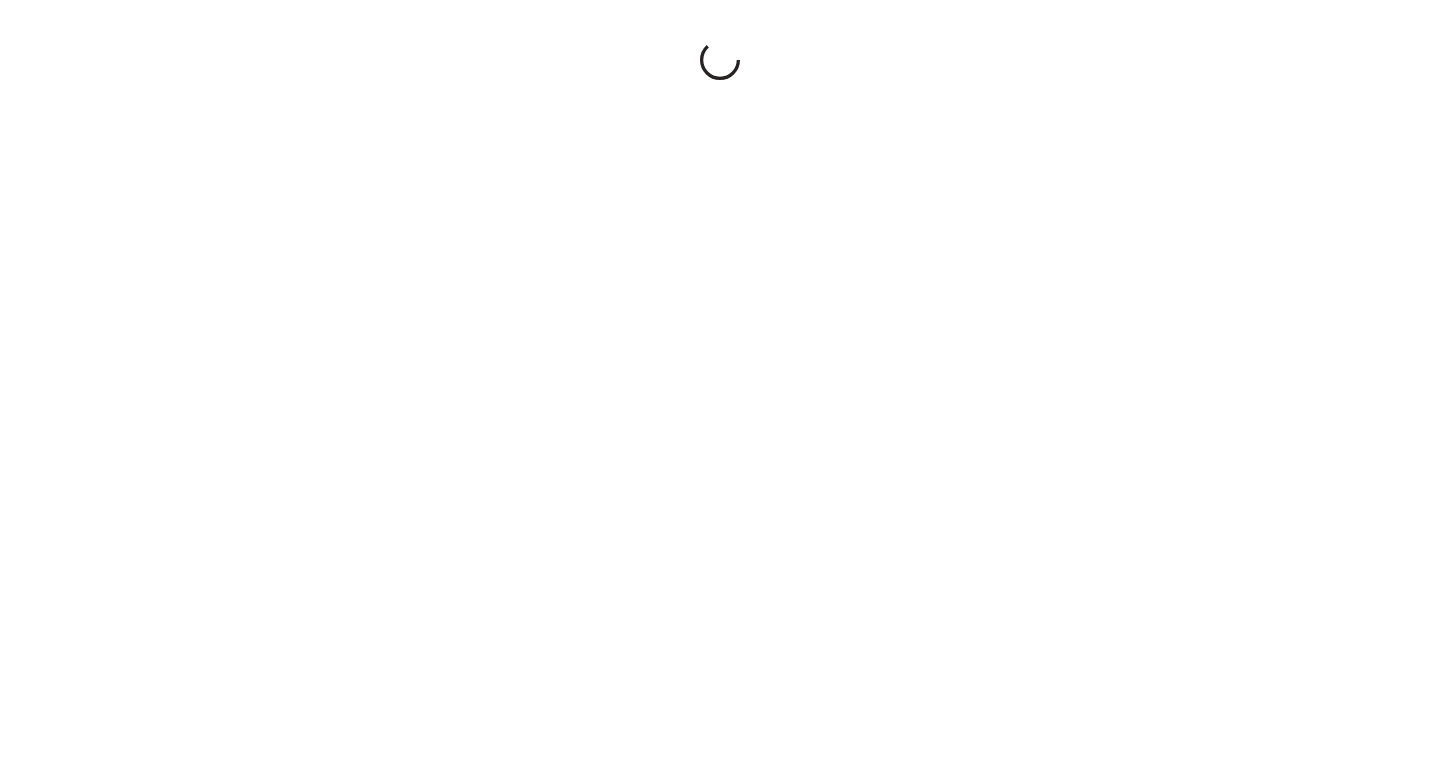 scroll, scrollTop: 0, scrollLeft: 0, axis: both 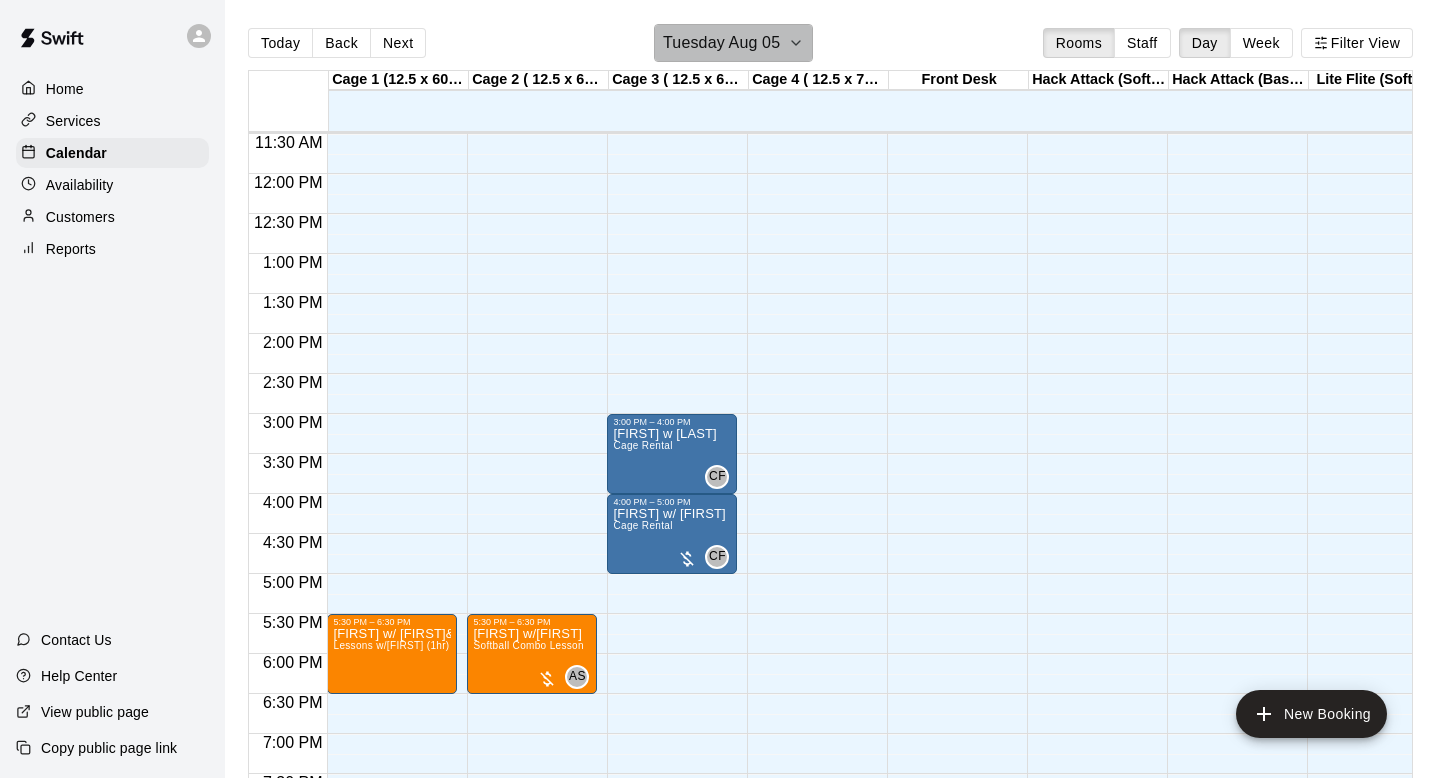 click on "Tuesday Aug 05" at bounding box center [721, 43] 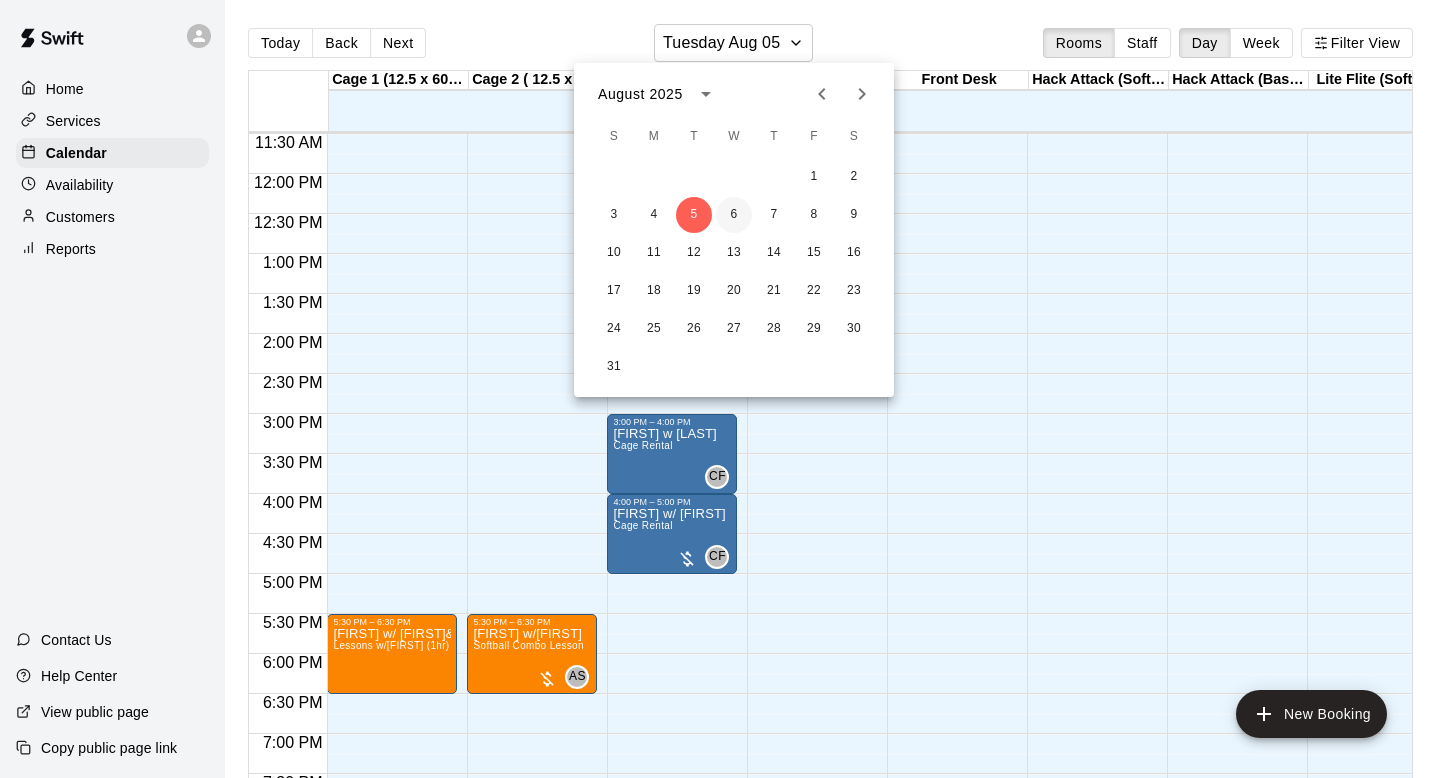 click on "6" at bounding box center [734, 215] 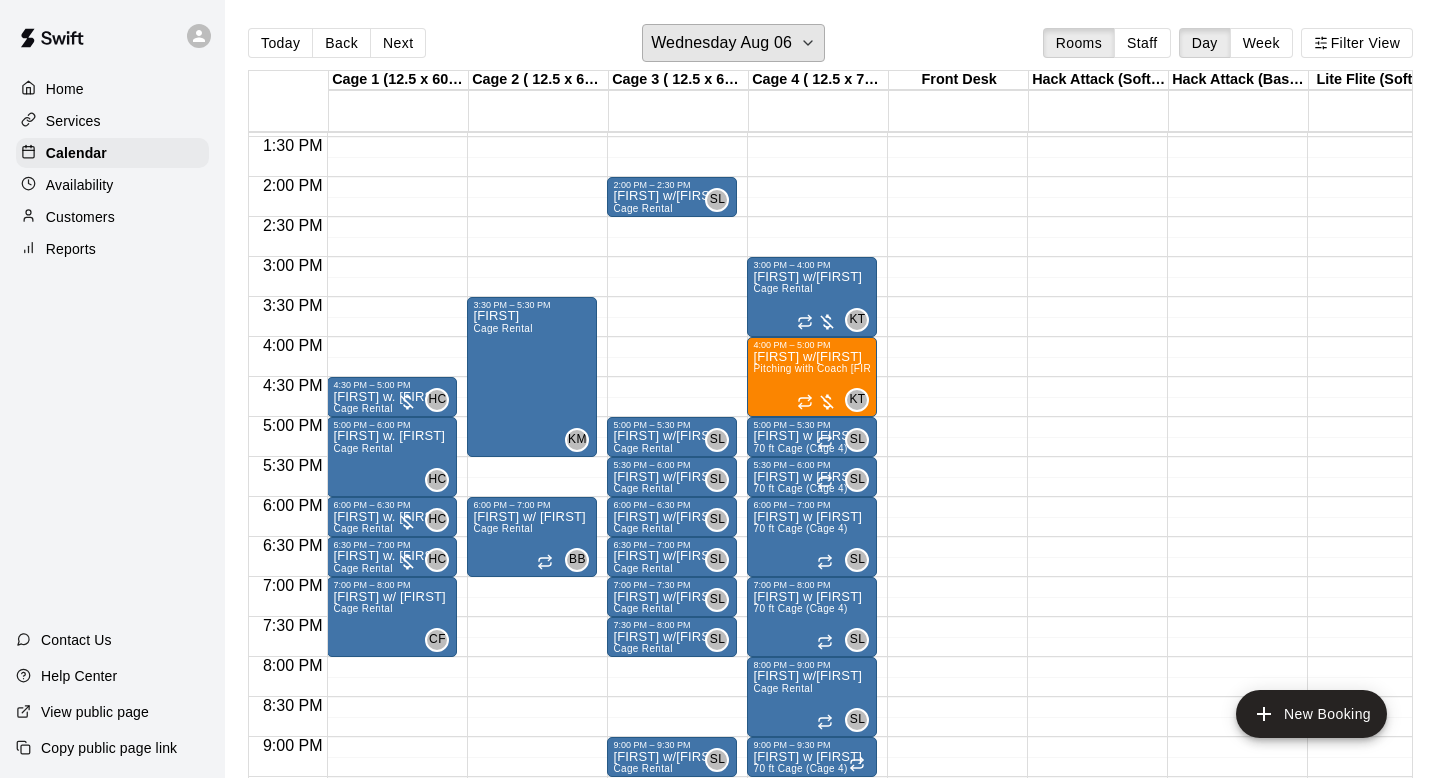 scroll, scrollTop: 1078, scrollLeft: 0, axis: vertical 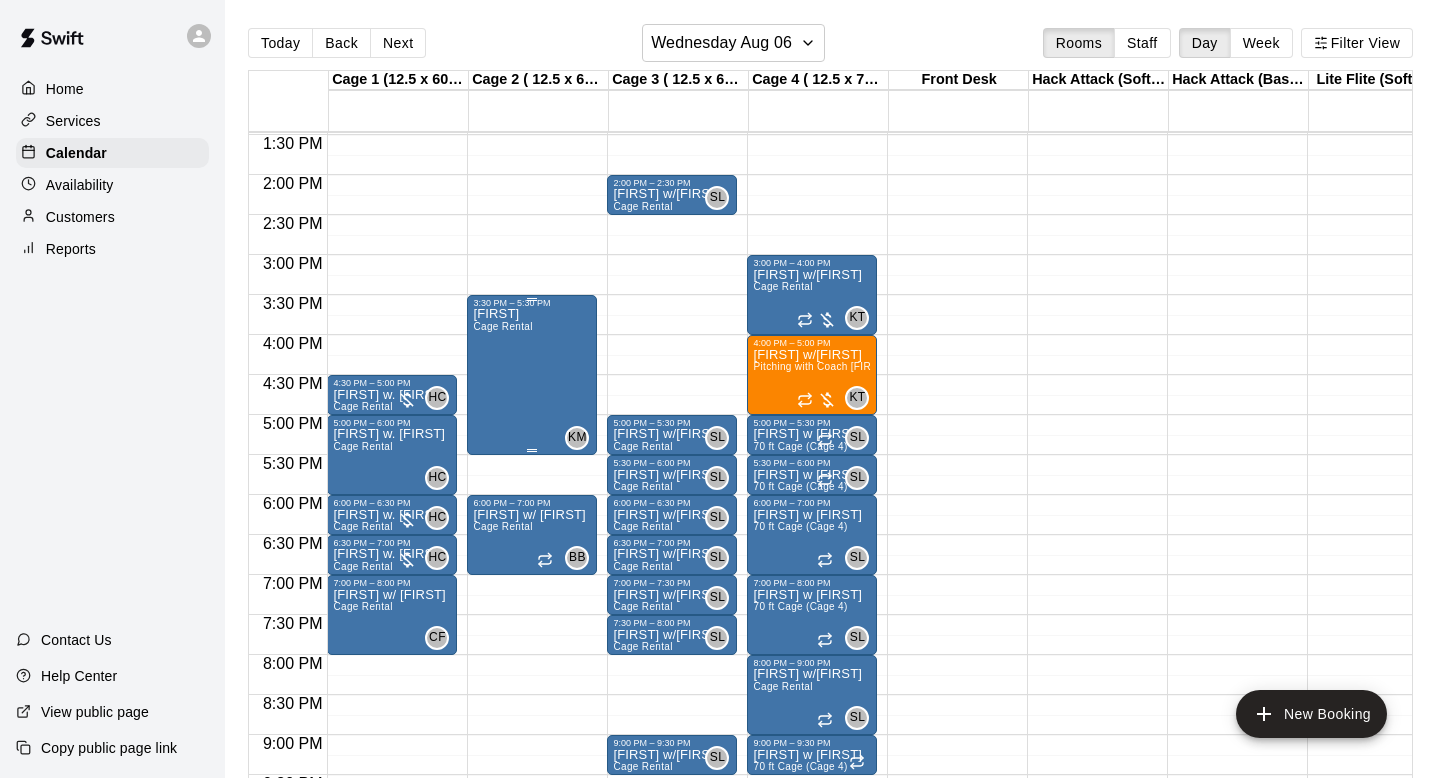 click on "[FIRST] Cage Rental  KM 0" at bounding box center [532, 697] 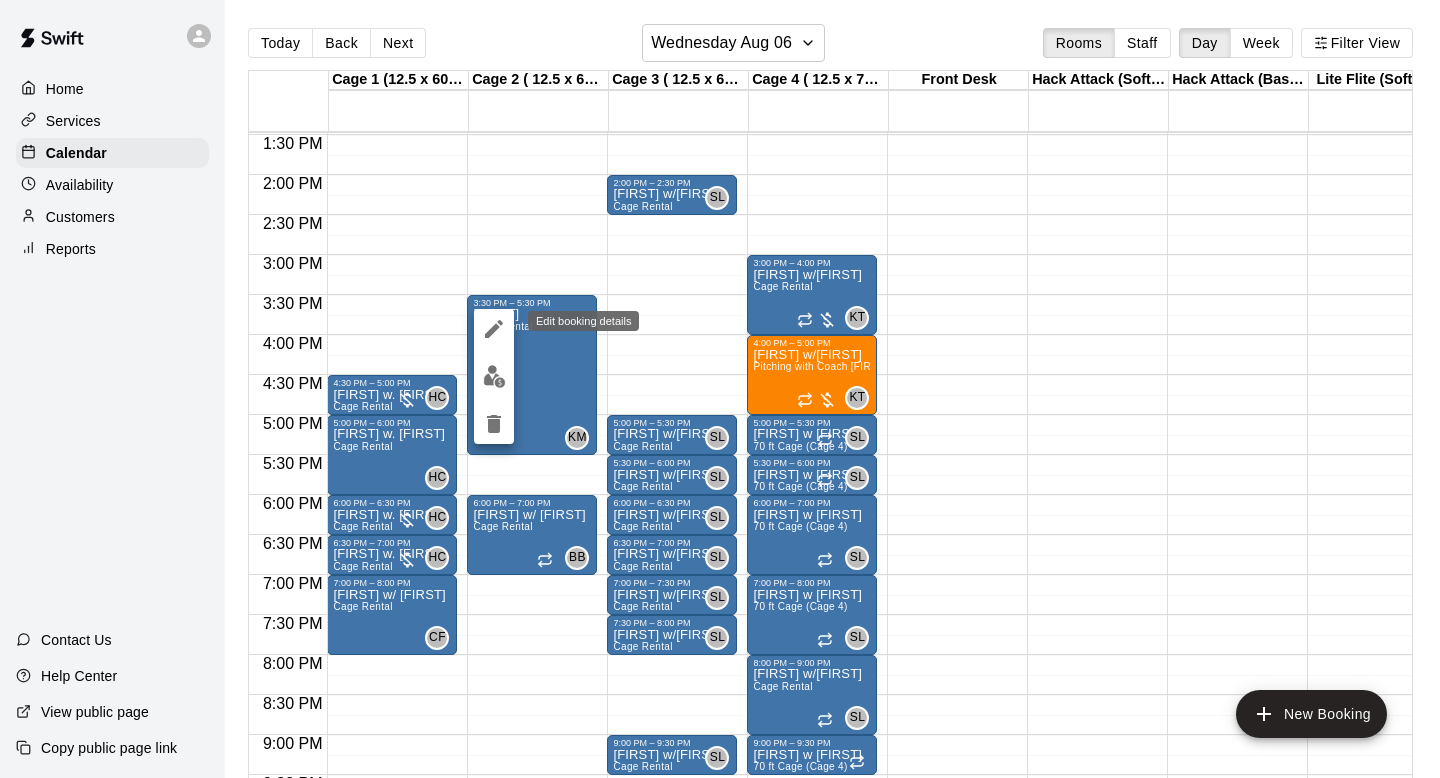 click 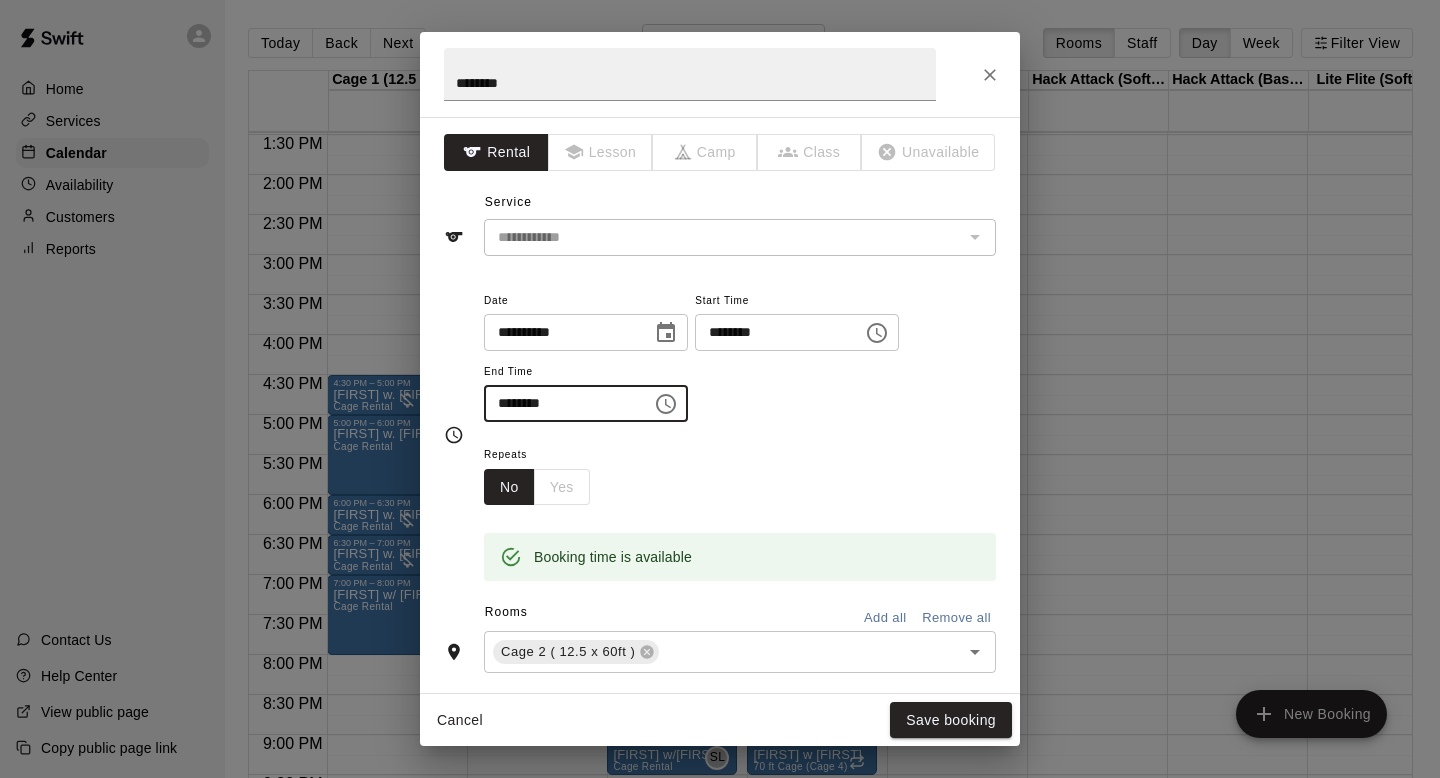 click on "********" at bounding box center [561, 403] 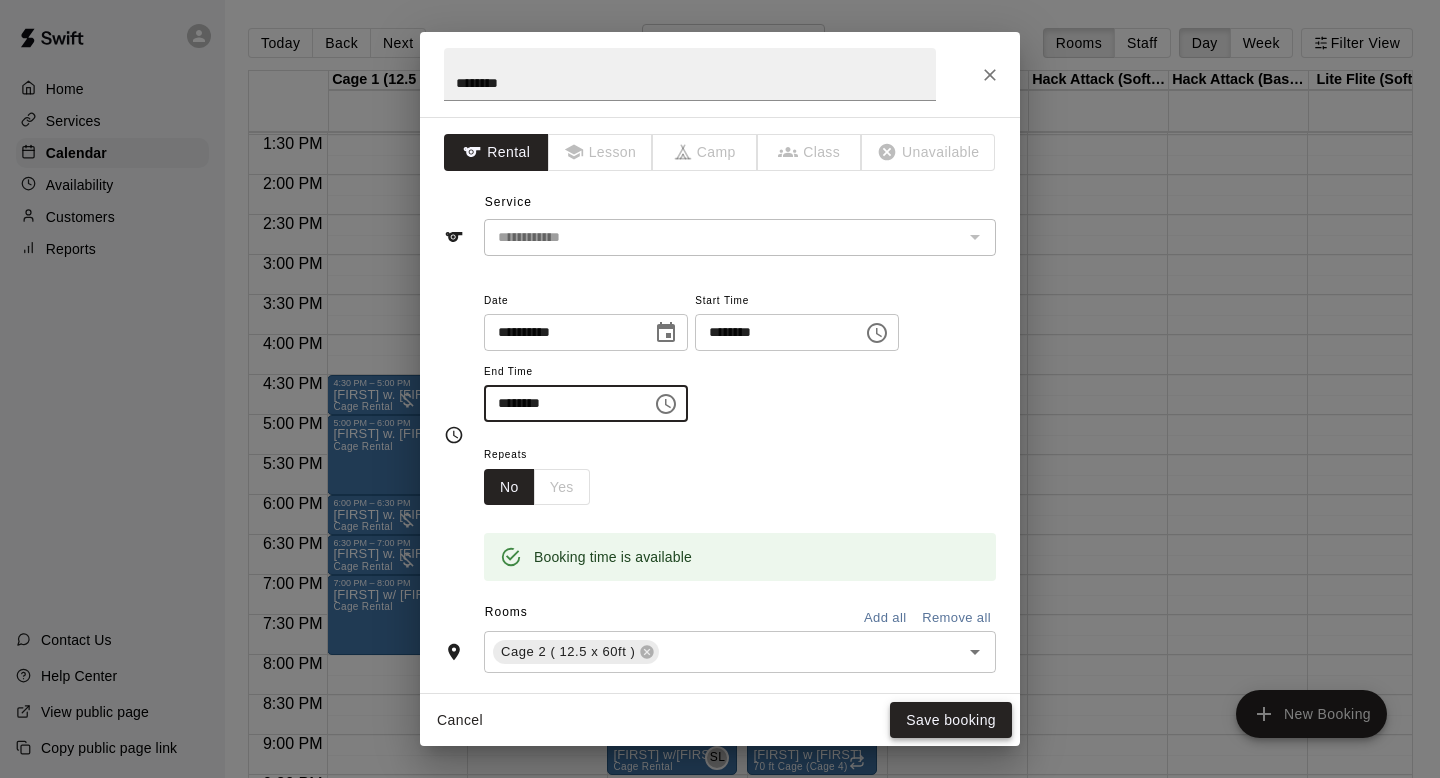 type on "********" 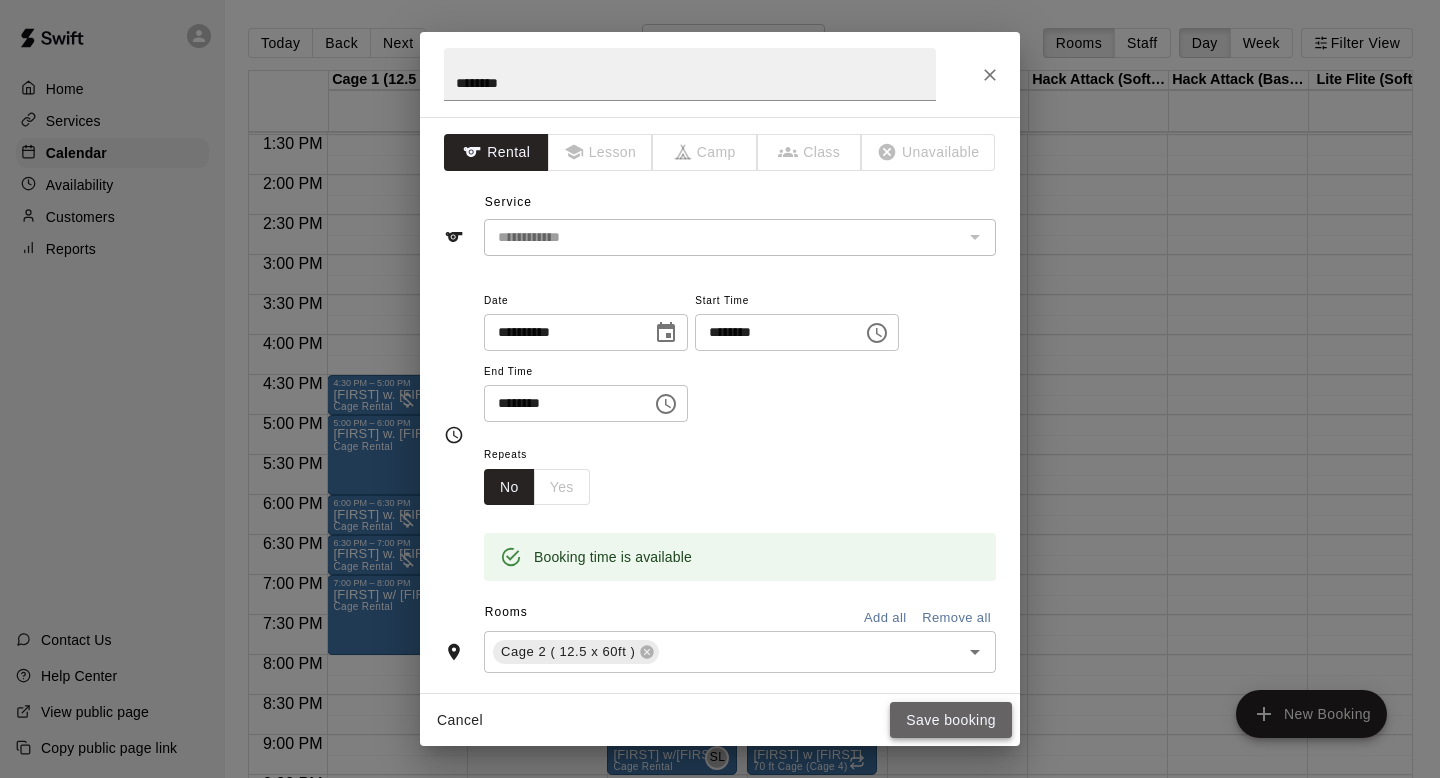 click on "Save booking" at bounding box center (951, 720) 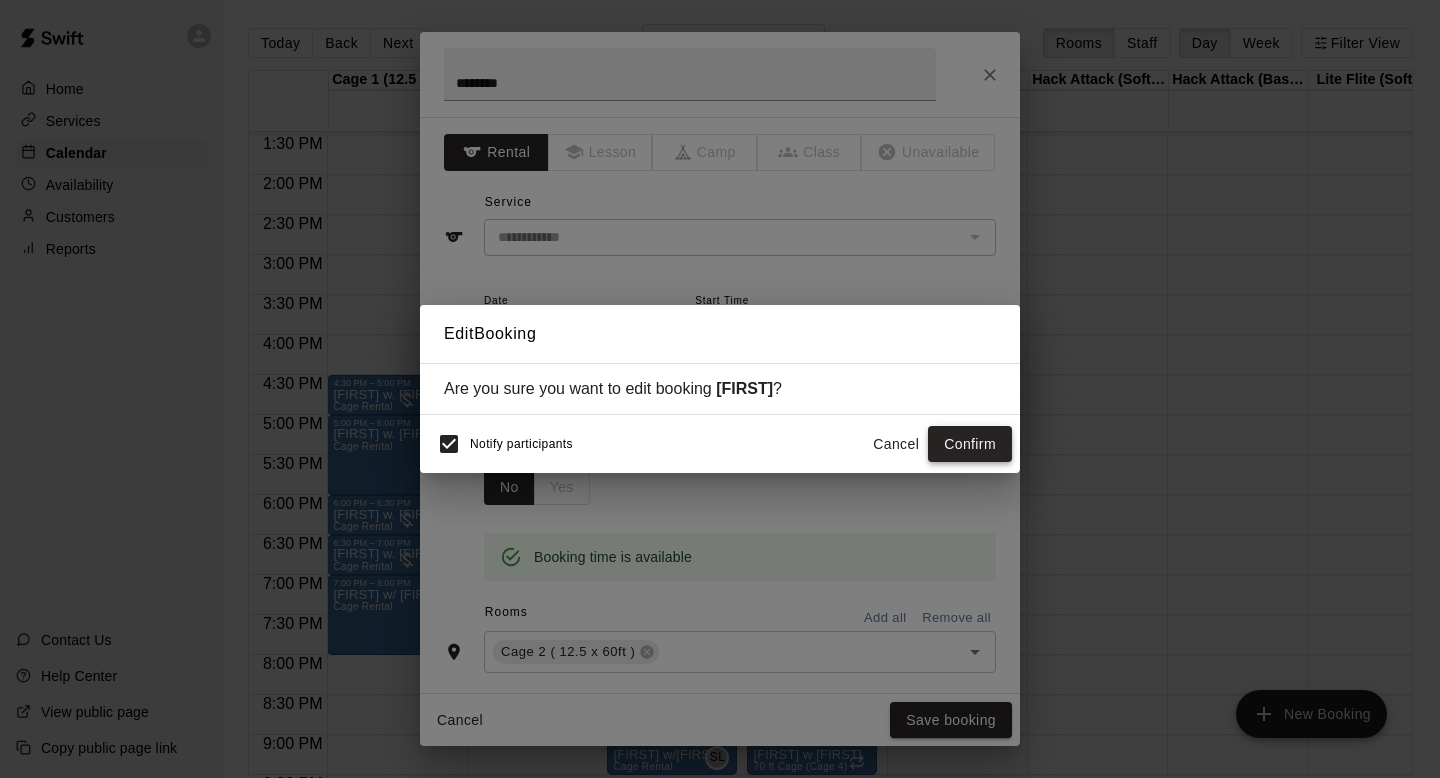 click on "Confirm" at bounding box center (970, 444) 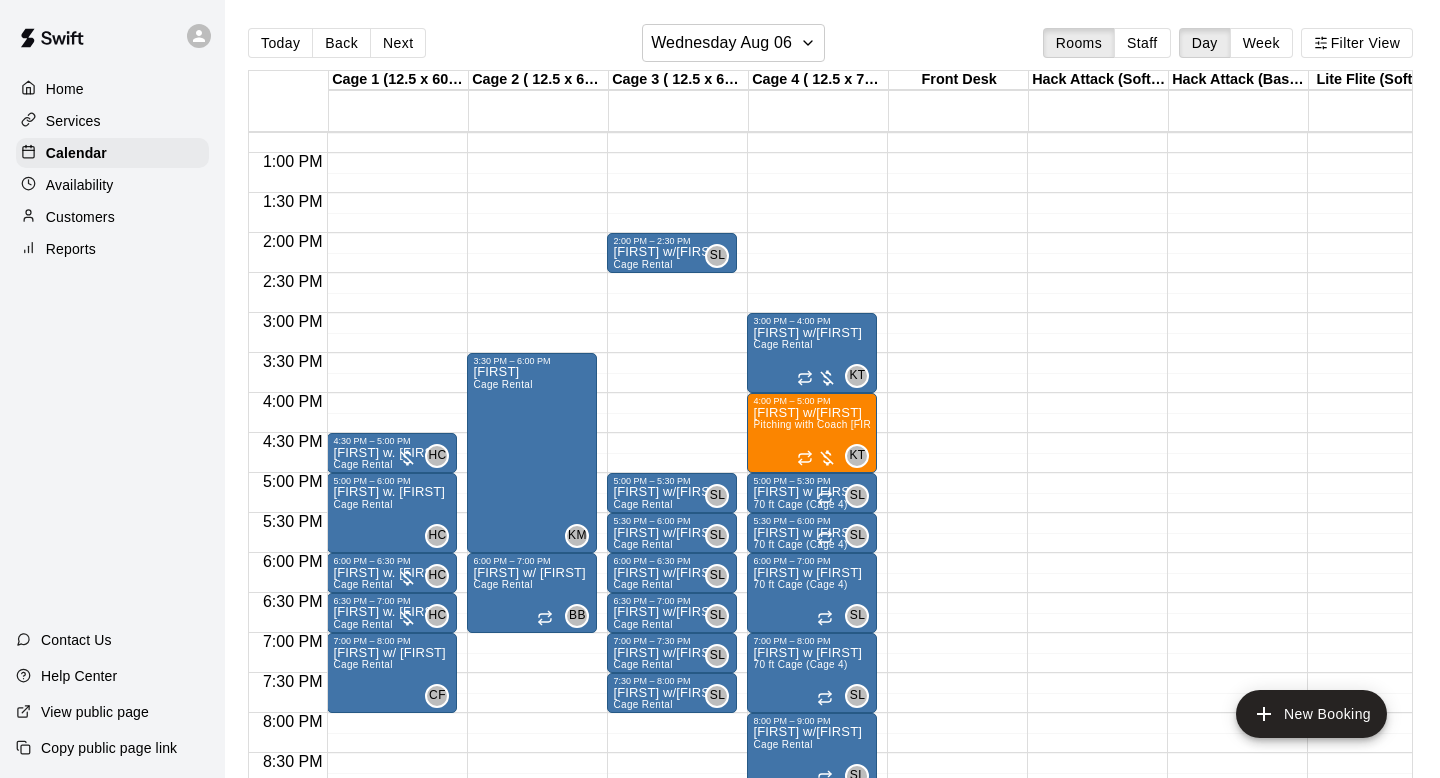 scroll, scrollTop: 1081, scrollLeft: 0, axis: vertical 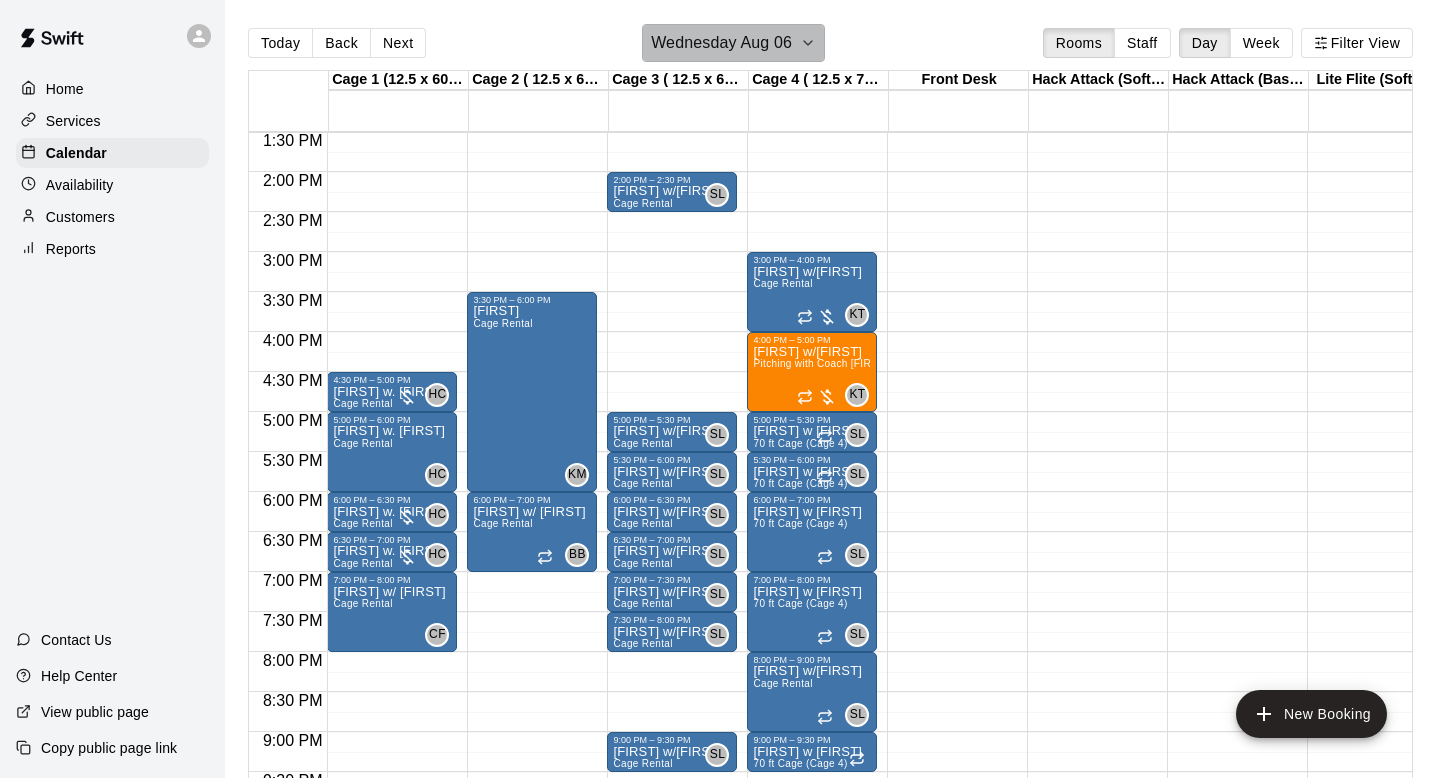 click on "Wednesday Aug 06" at bounding box center (733, 43) 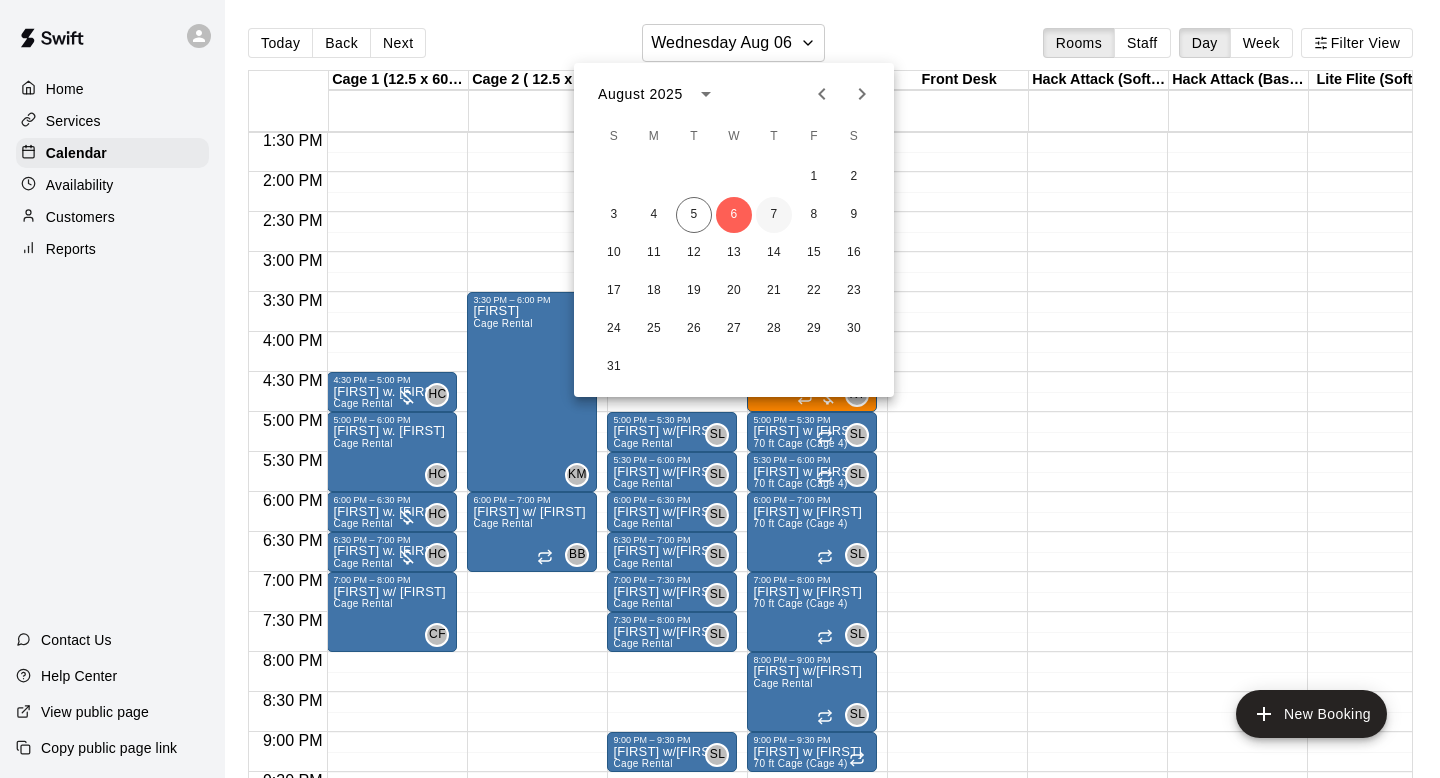 click on "7" at bounding box center (774, 215) 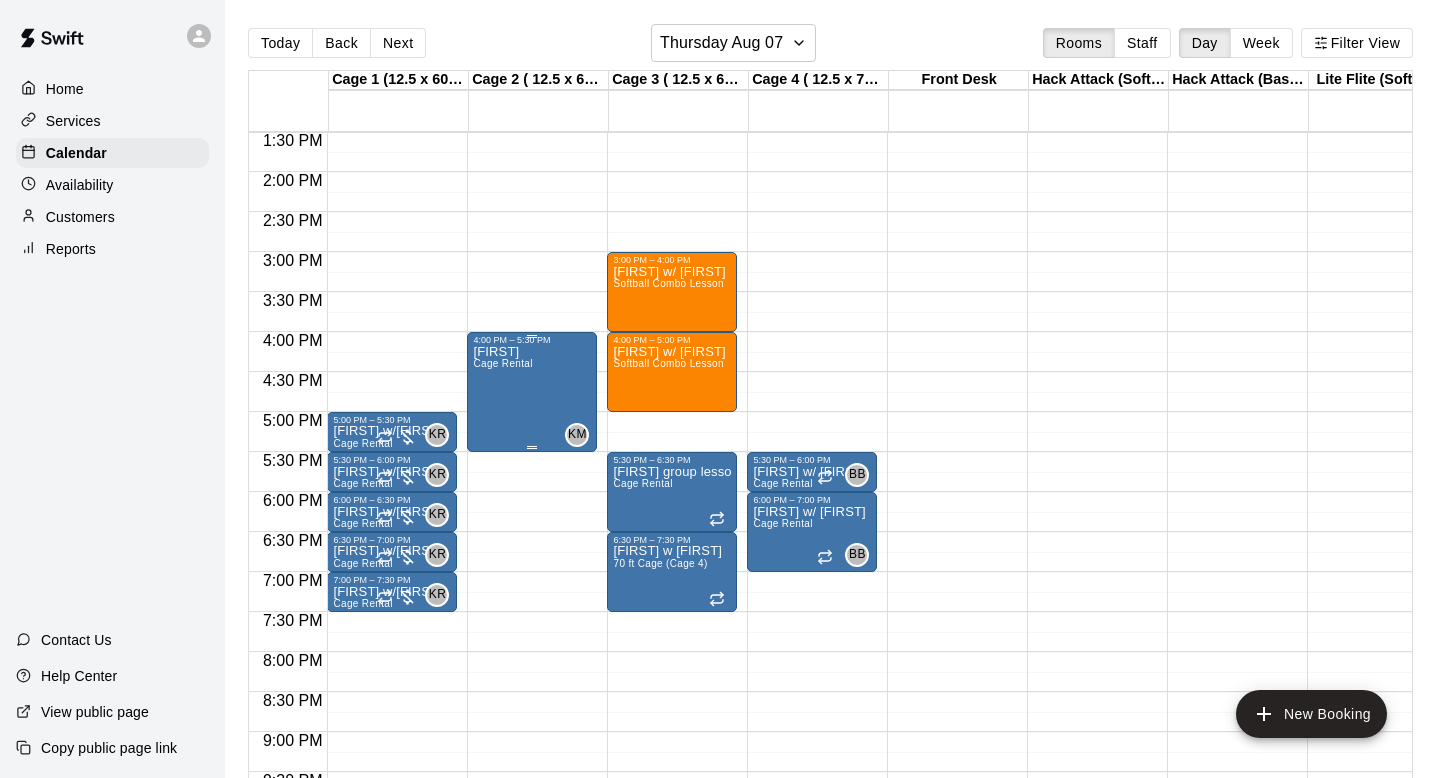 click on "[FIRST] Cage Rental  KM 0" at bounding box center [532, 734] 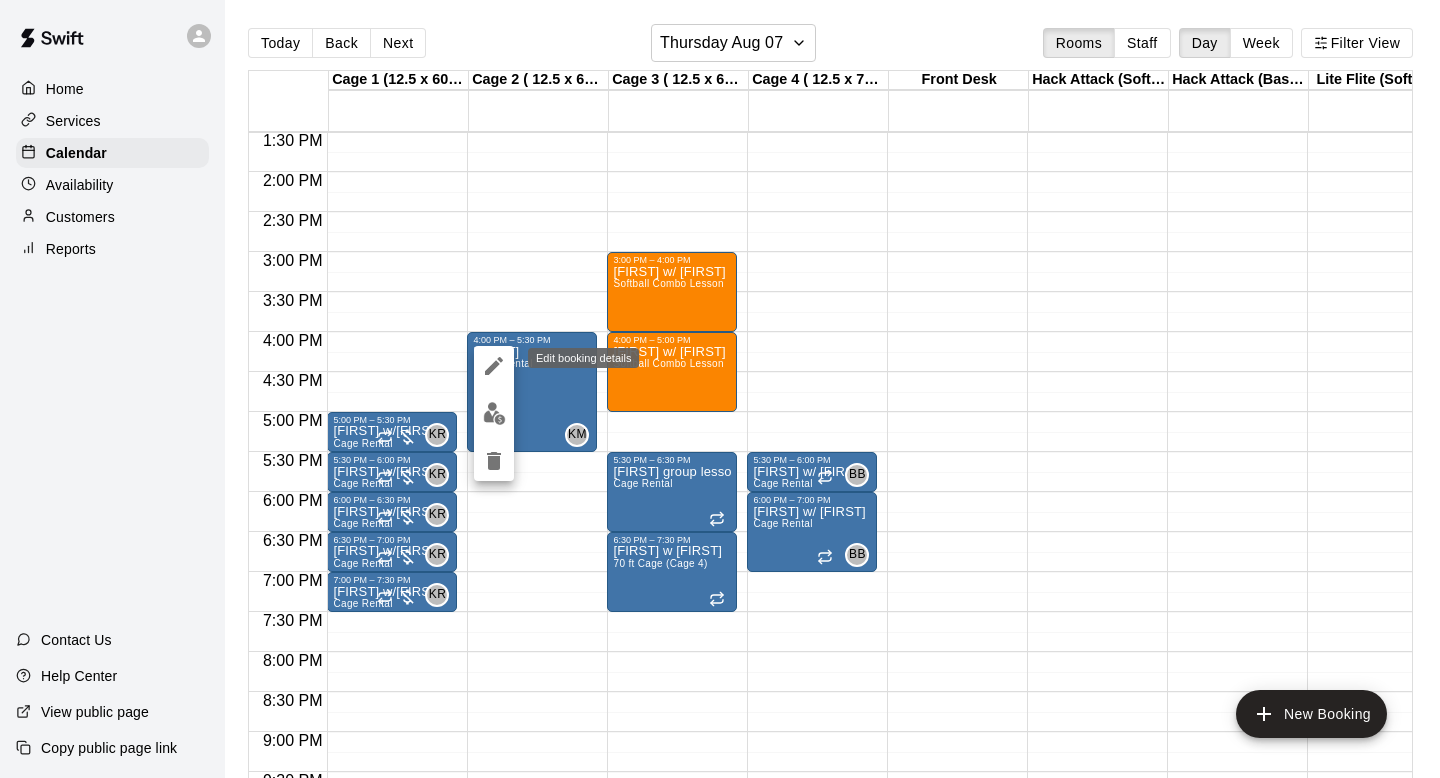 click 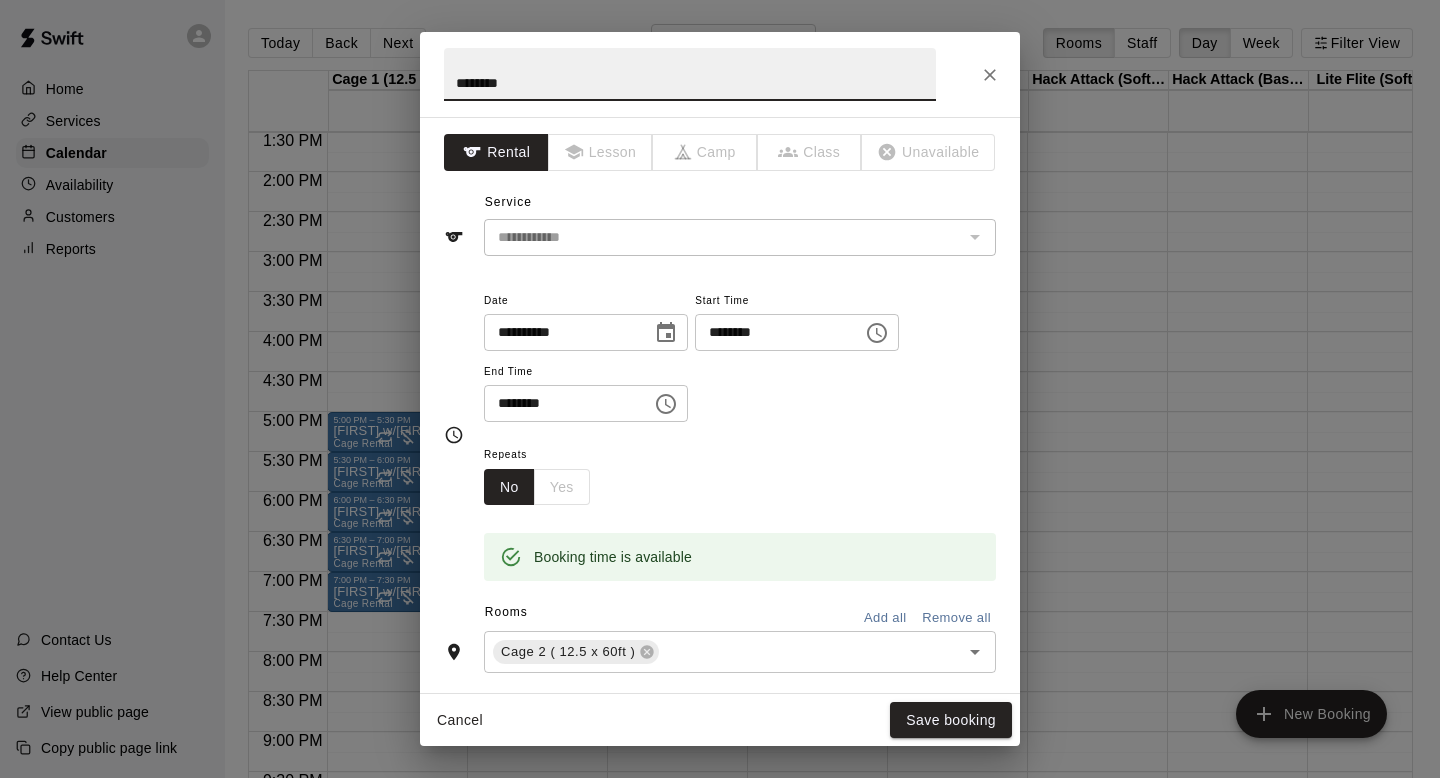 click on "********" at bounding box center [561, 403] 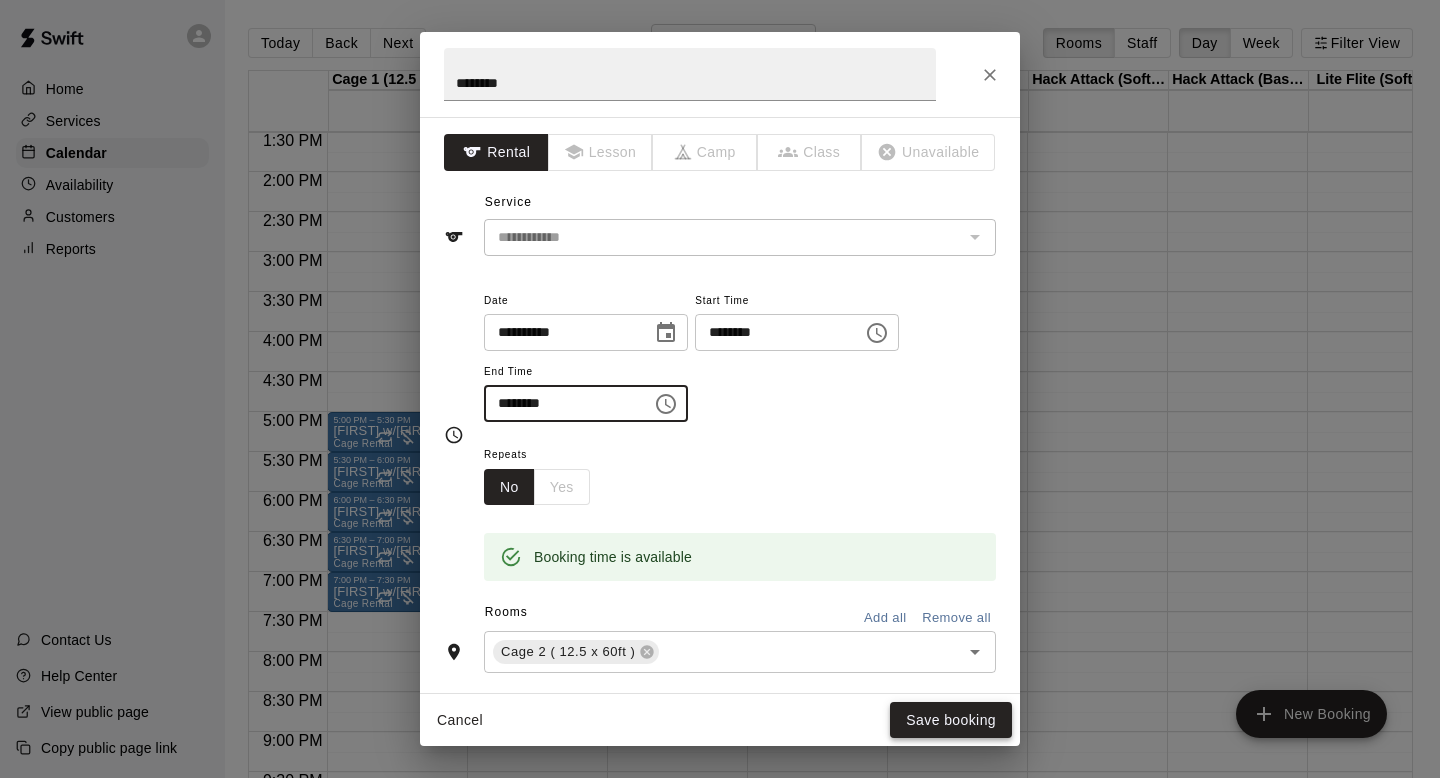 type on "********" 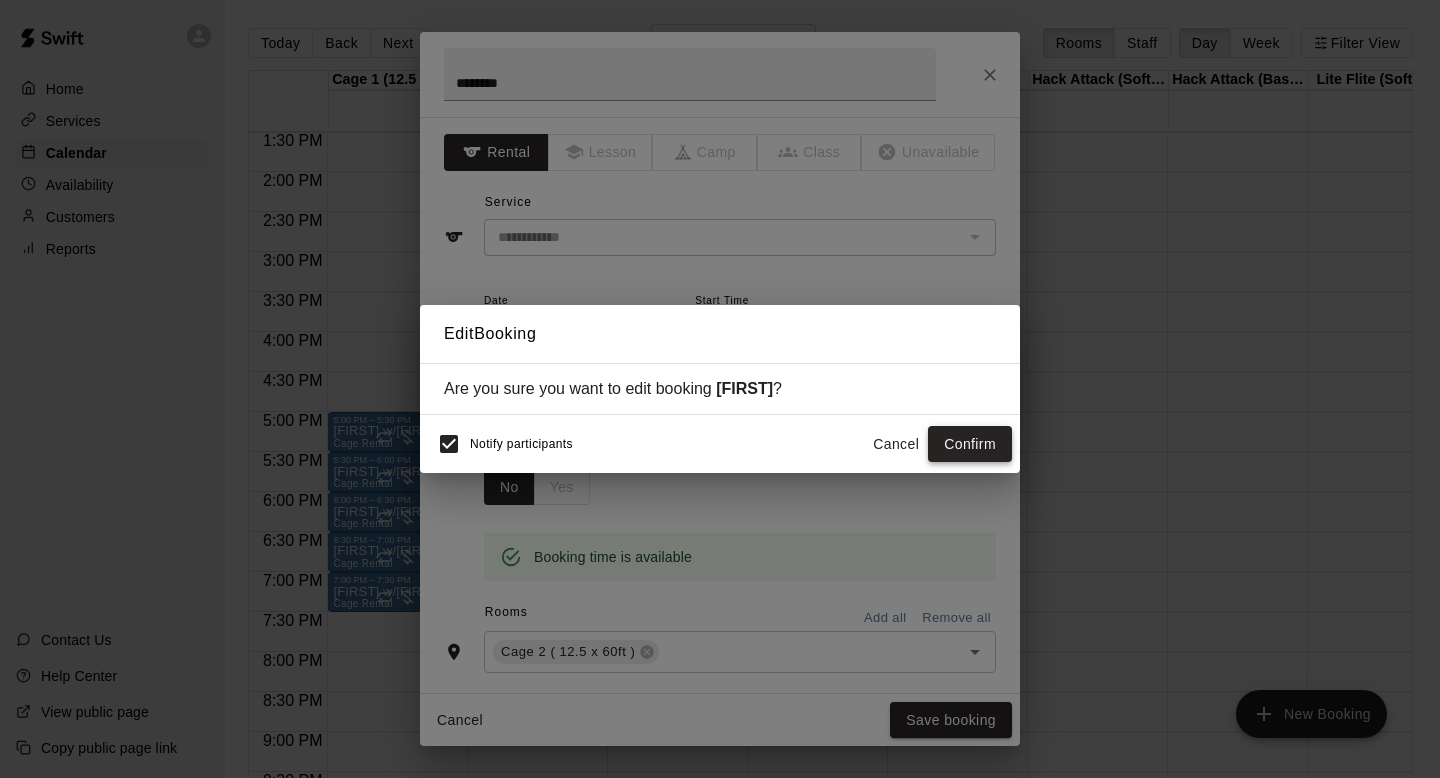 click on "Confirm" at bounding box center (970, 444) 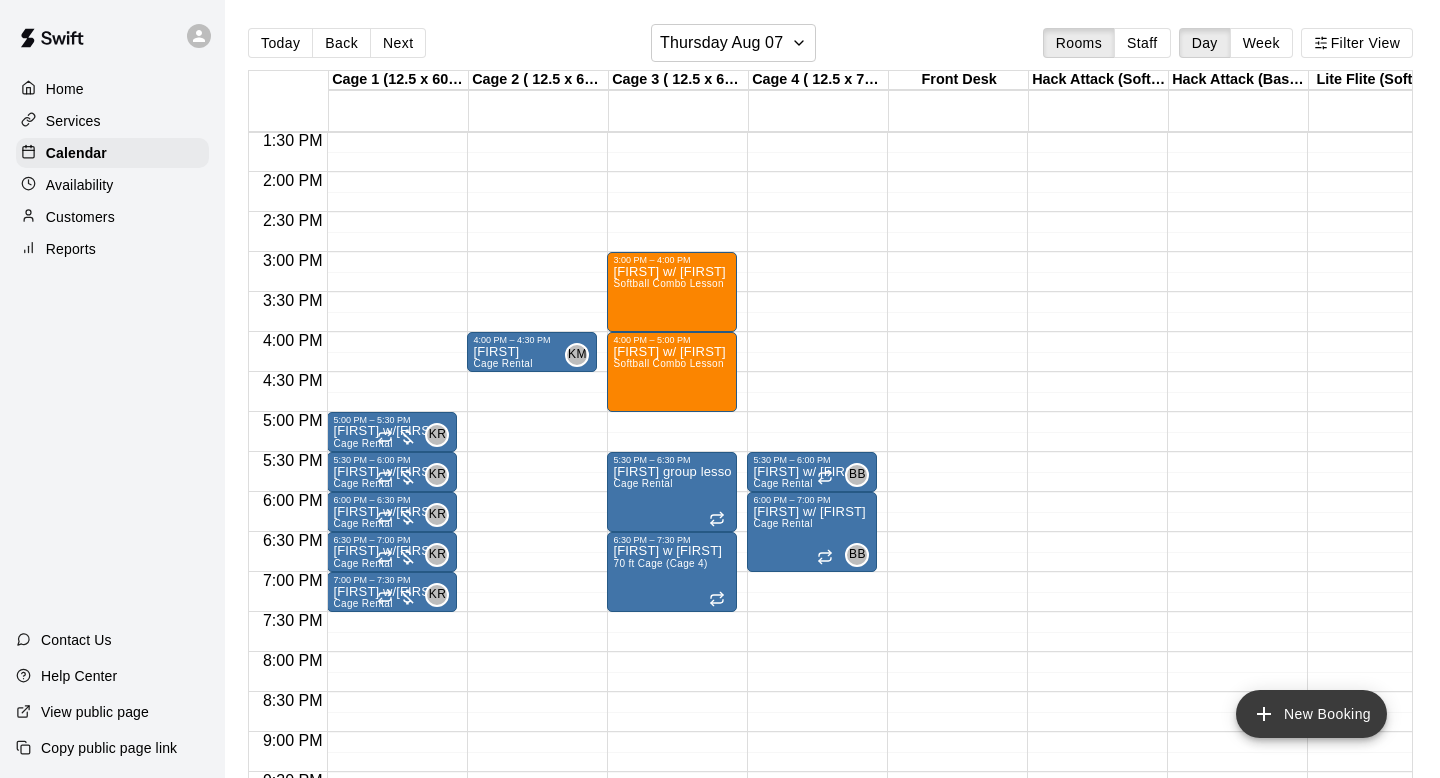 click on "New Booking" at bounding box center [1311, 714] 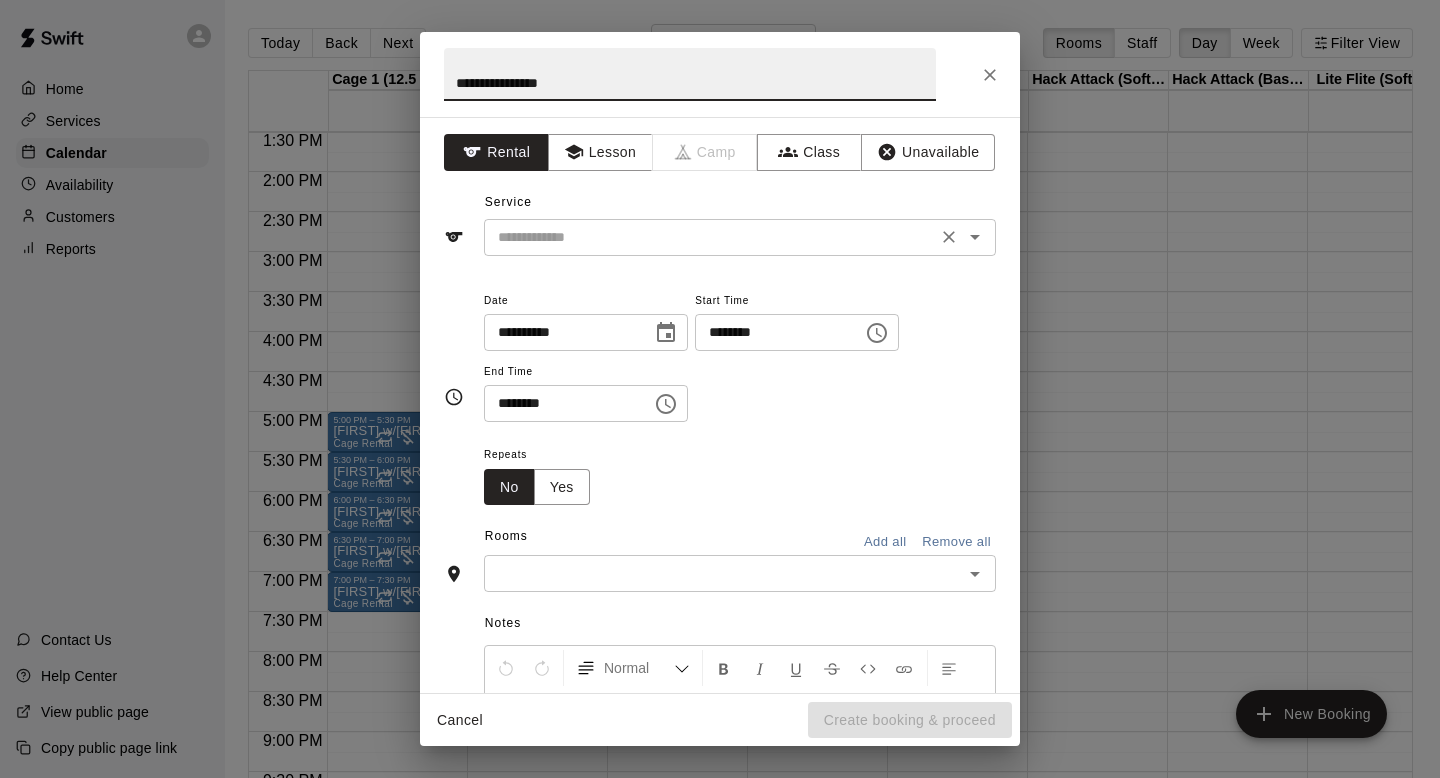 click on "​" at bounding box center (740, 237) 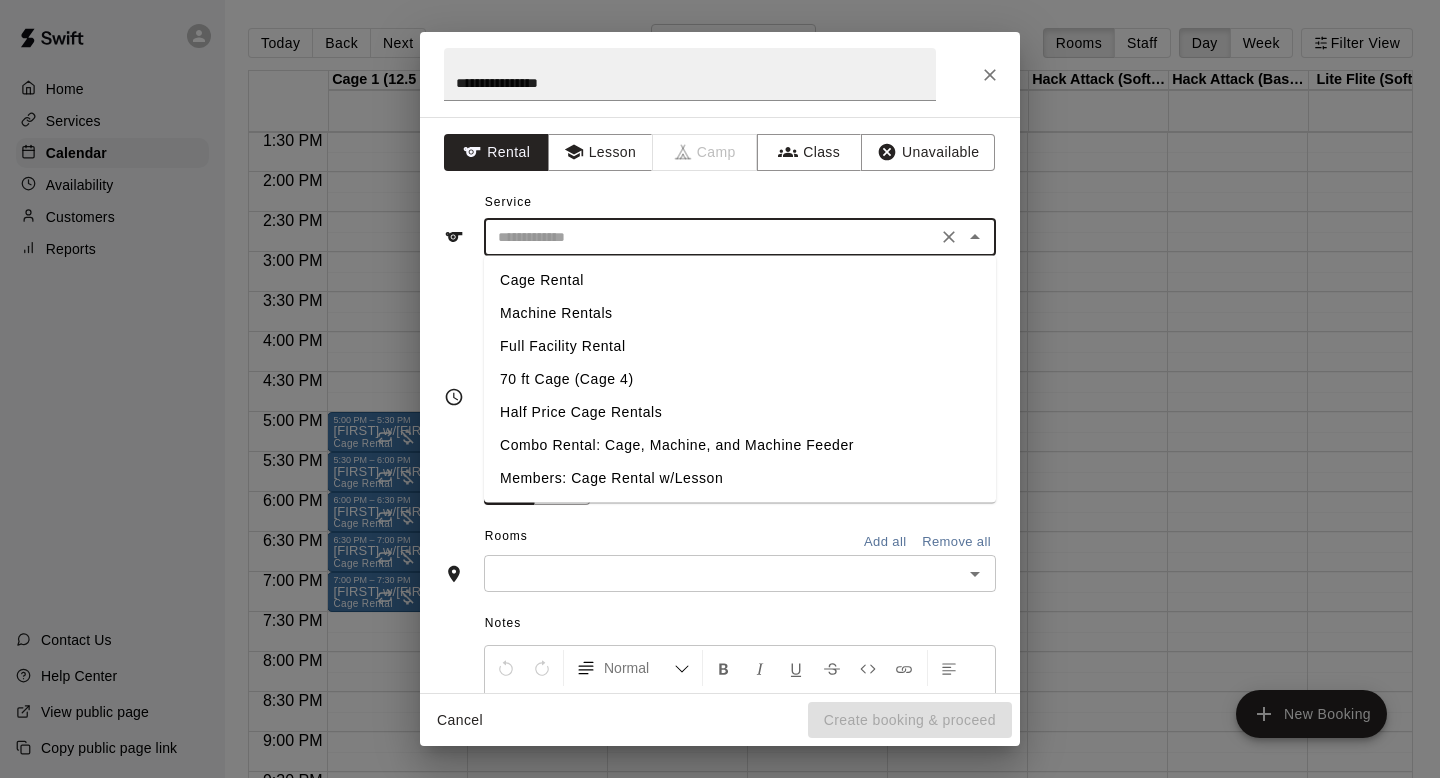 click on "Cage Rental" at bounding box center (740, 280) 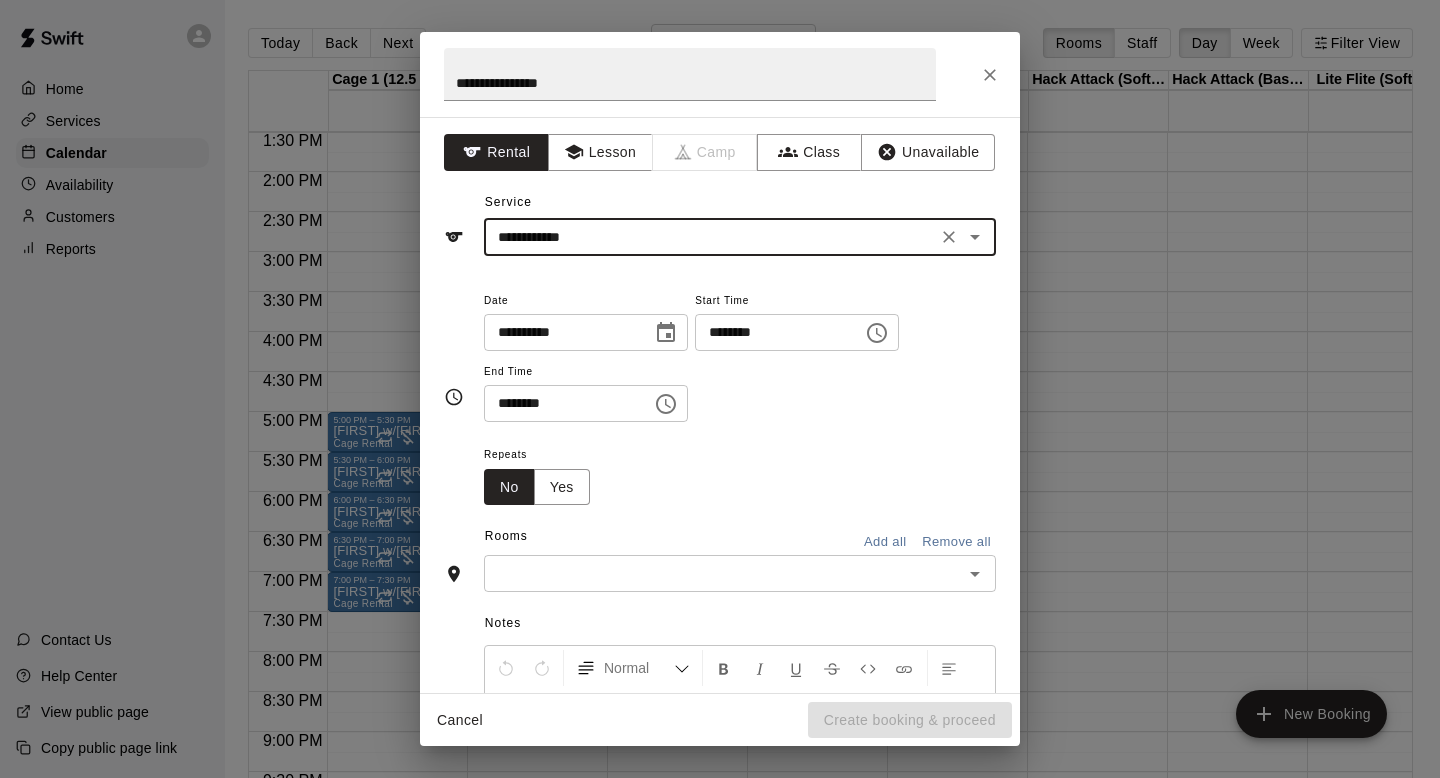 click on "********" at bounding box center [772, 332] 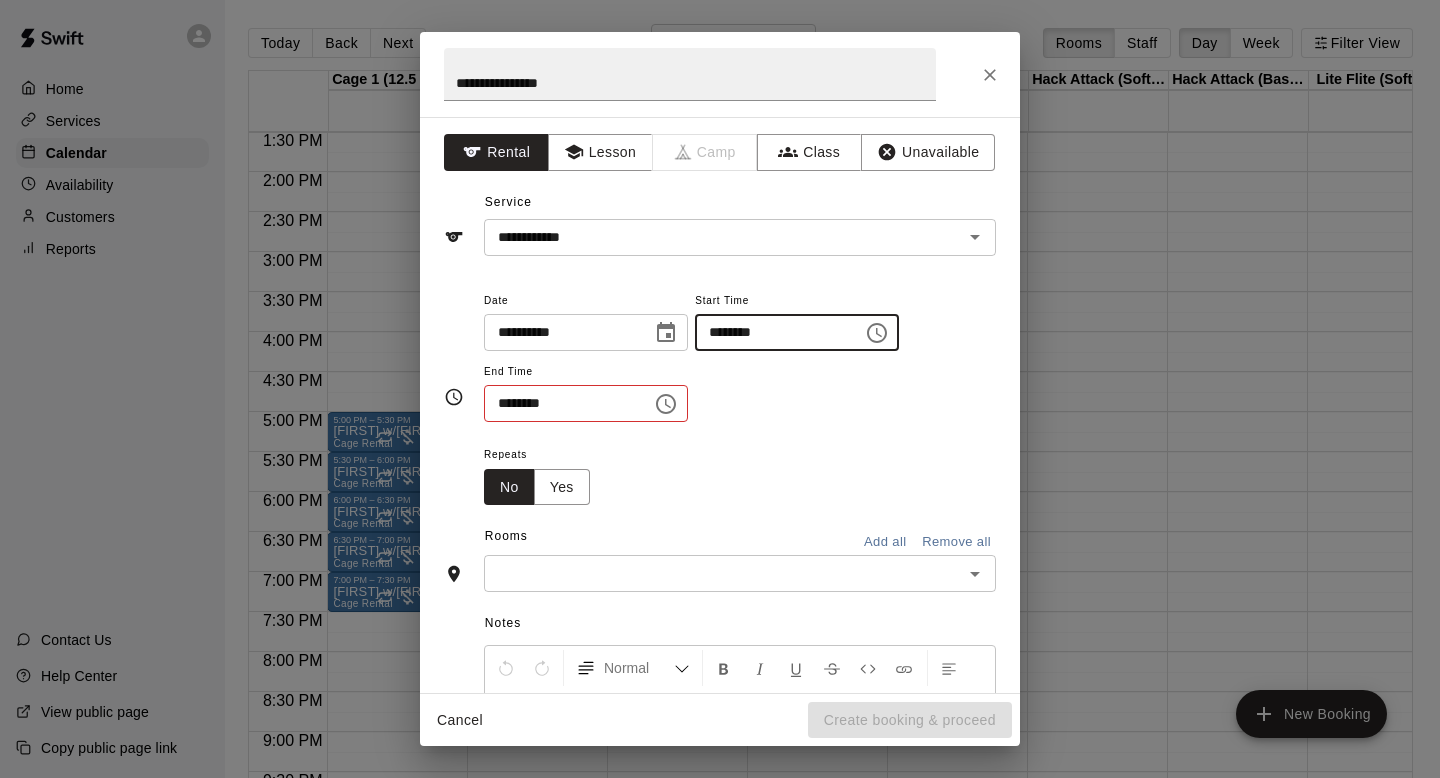 type on "********" 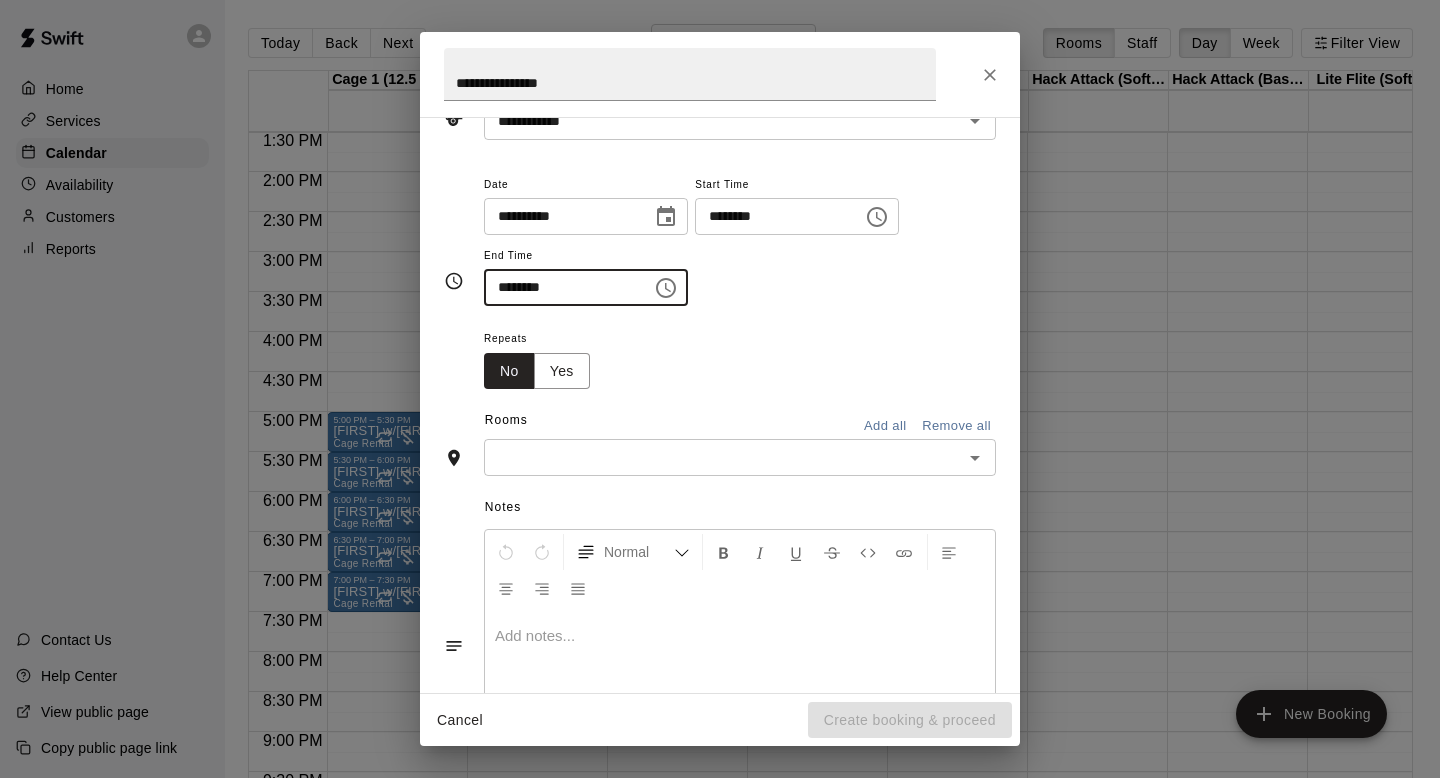 scroll, scrollTop: 122, scrollLeft: 0, axis: vertical 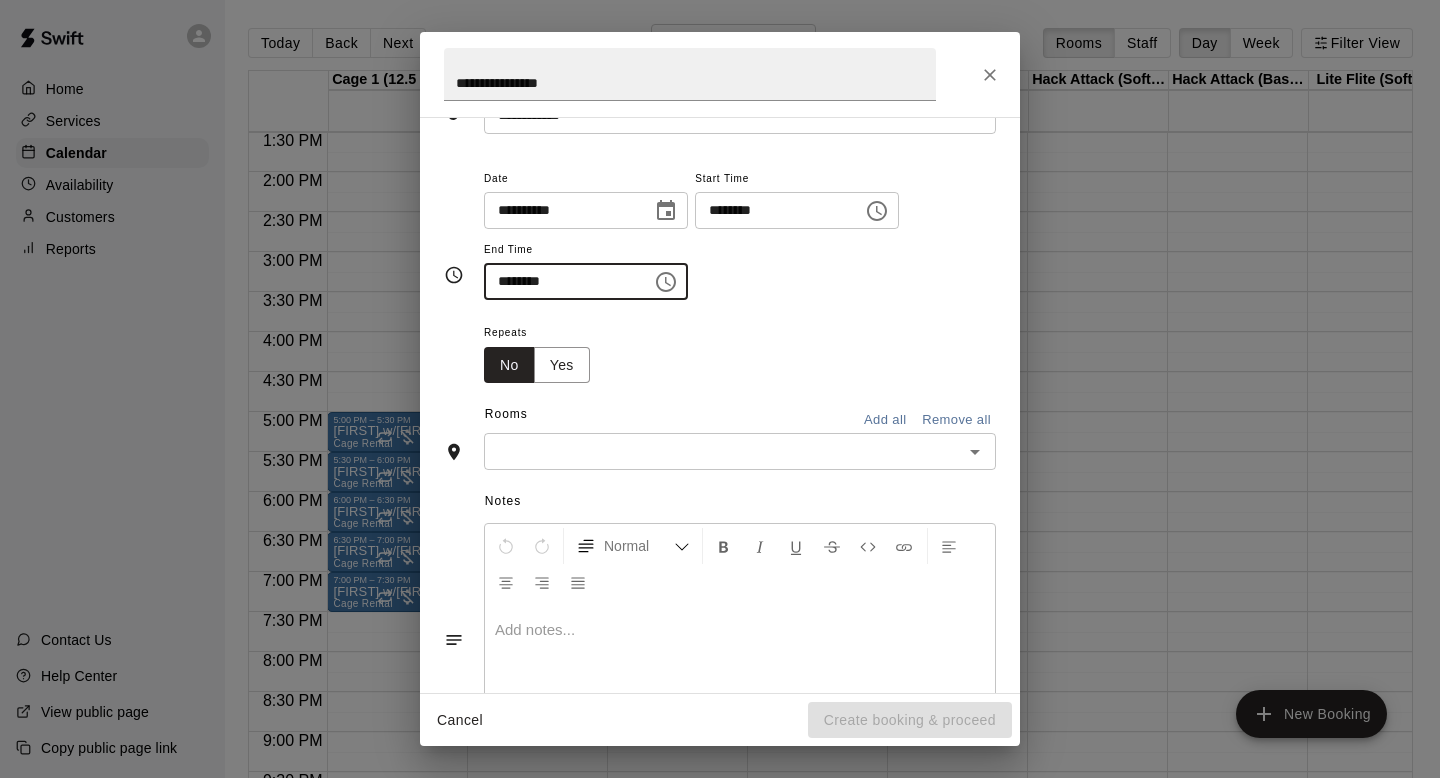 type on "********" 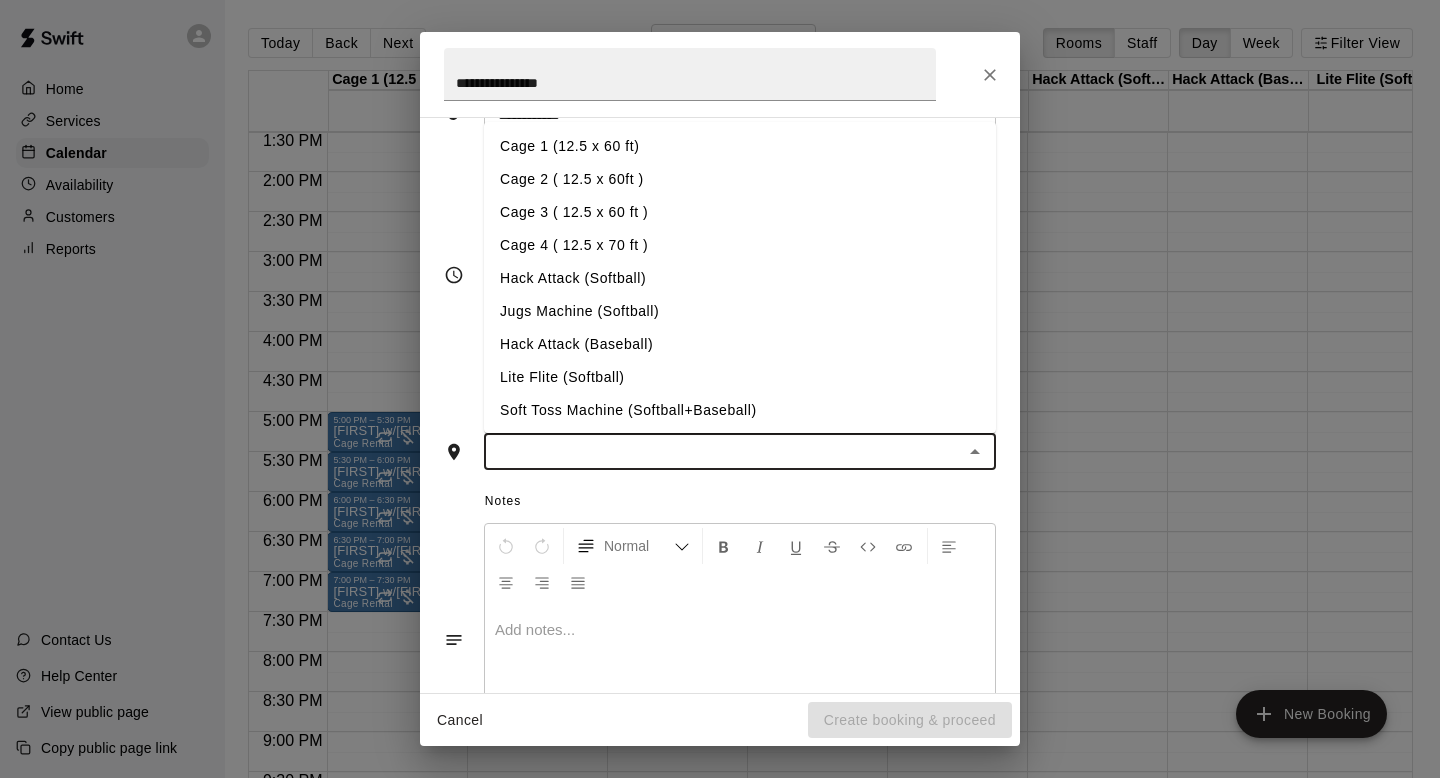 click on "Cage 2 ( 12.5 x 60ft )" at bounding box center (740, 179) 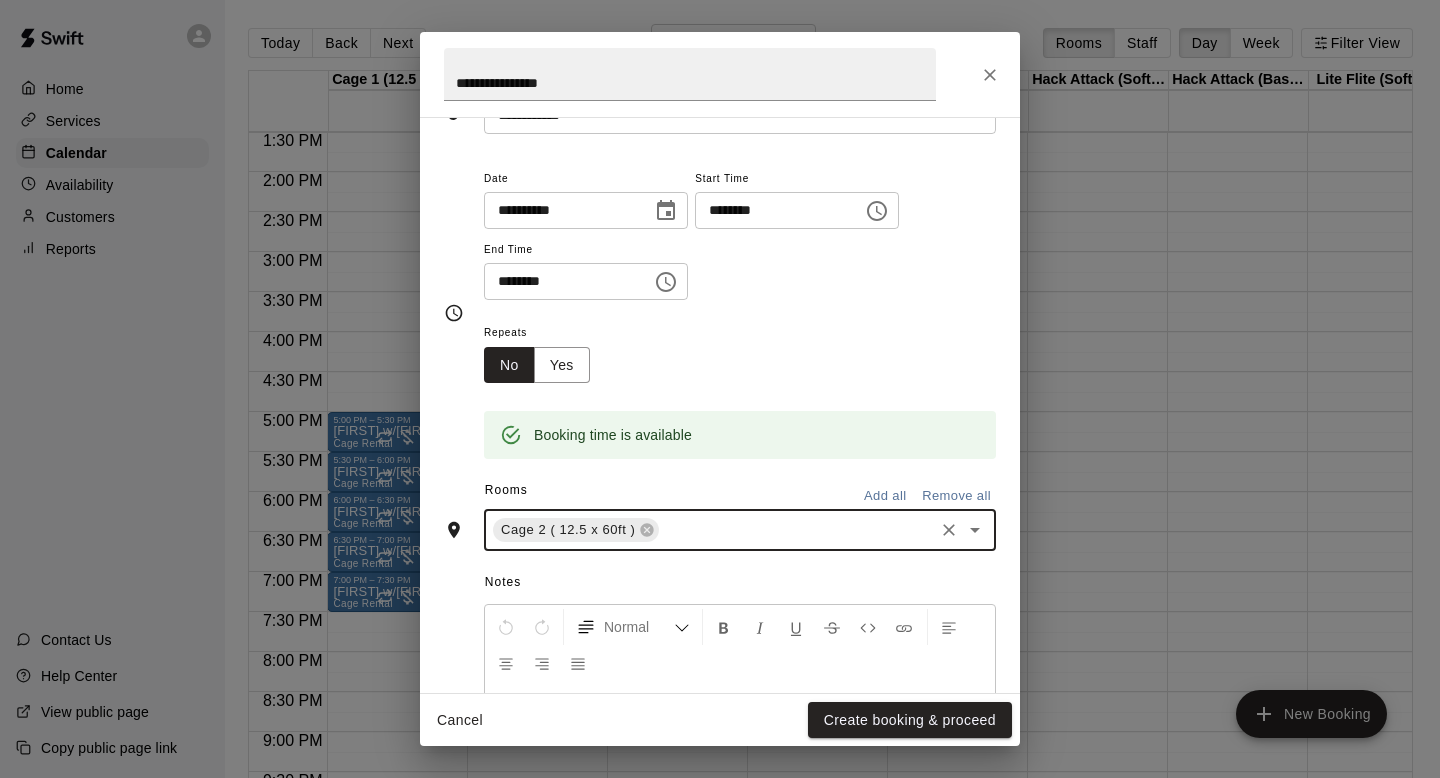 scroll, scrollTop: 303, scrollLeft: 0, axis: vertical 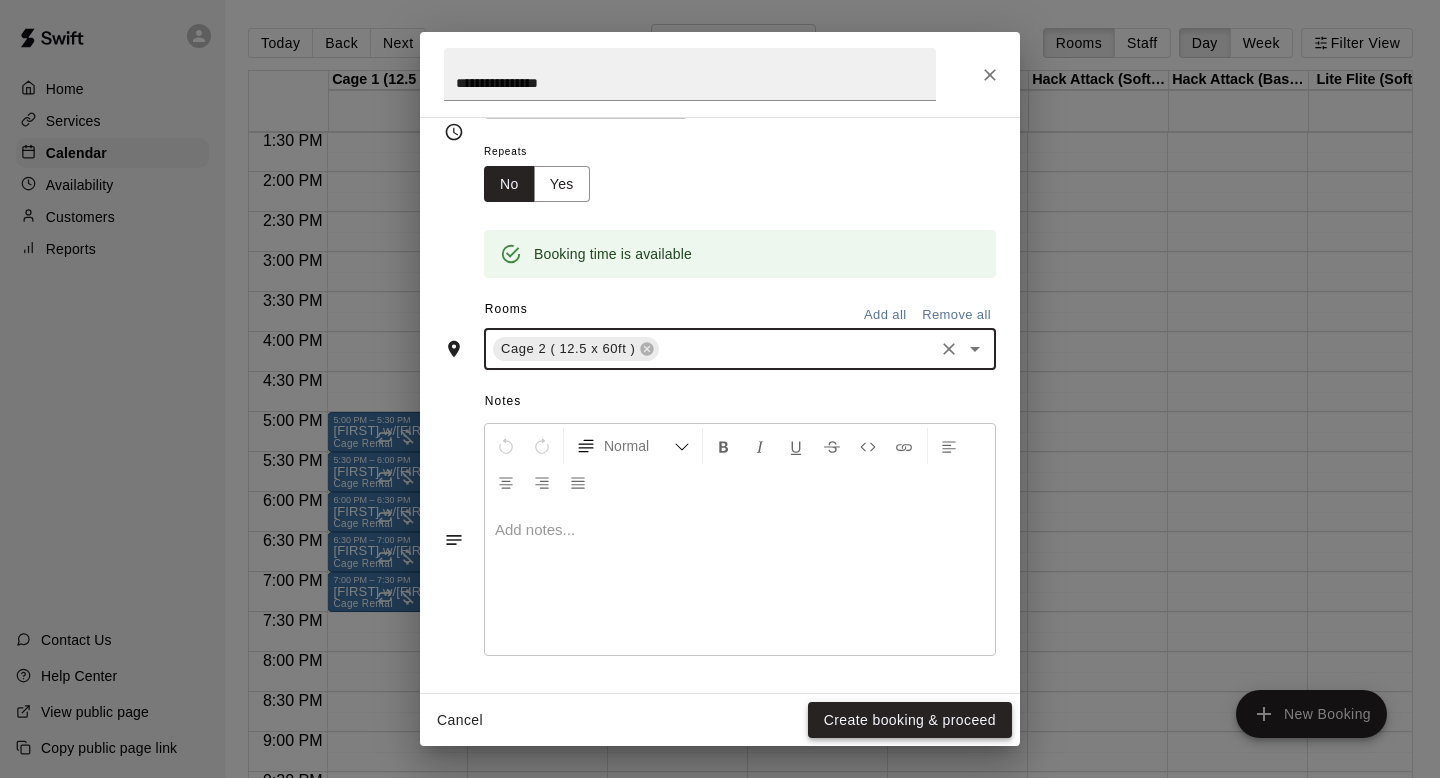 click on "Create booking & proceed" at bounding box center (910, 720) 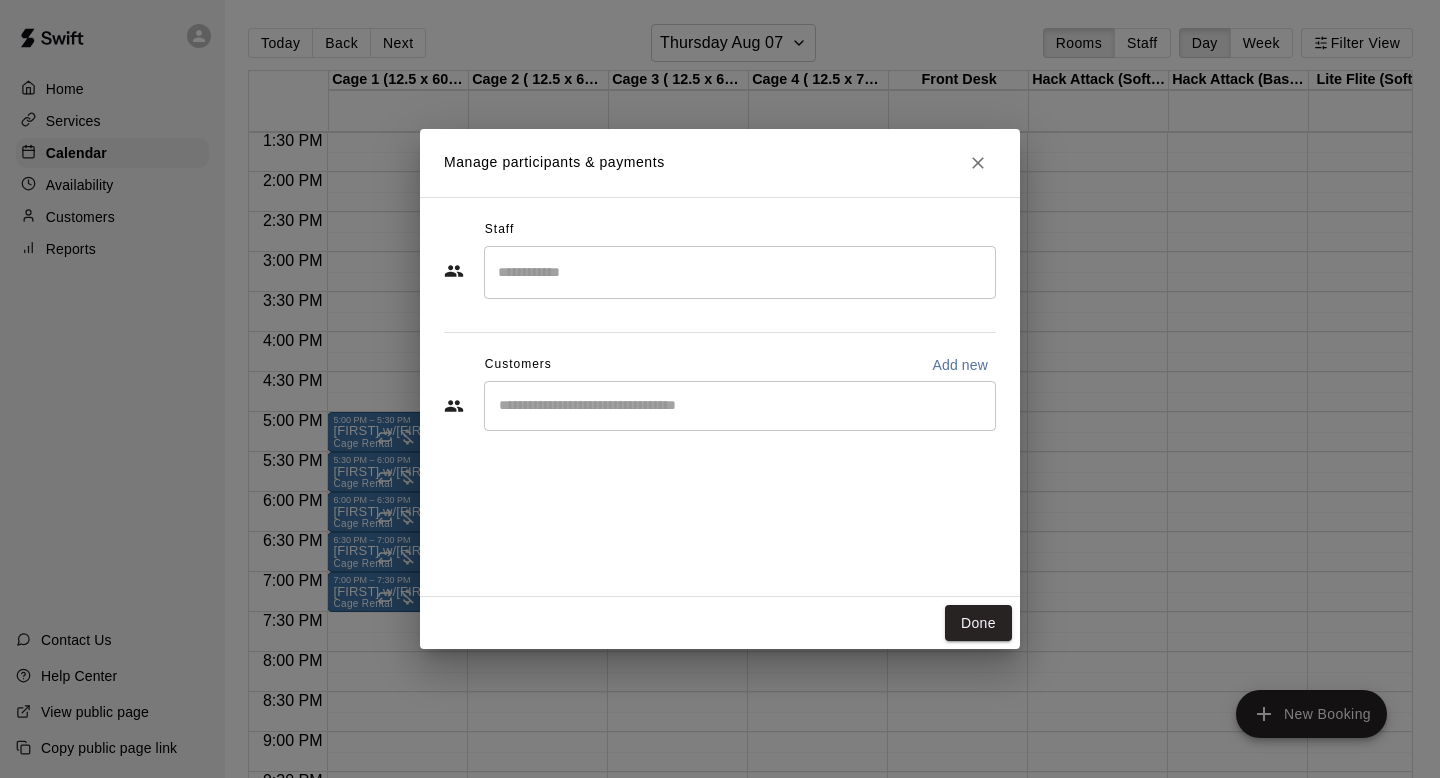 click at bounding box center (740, 272) 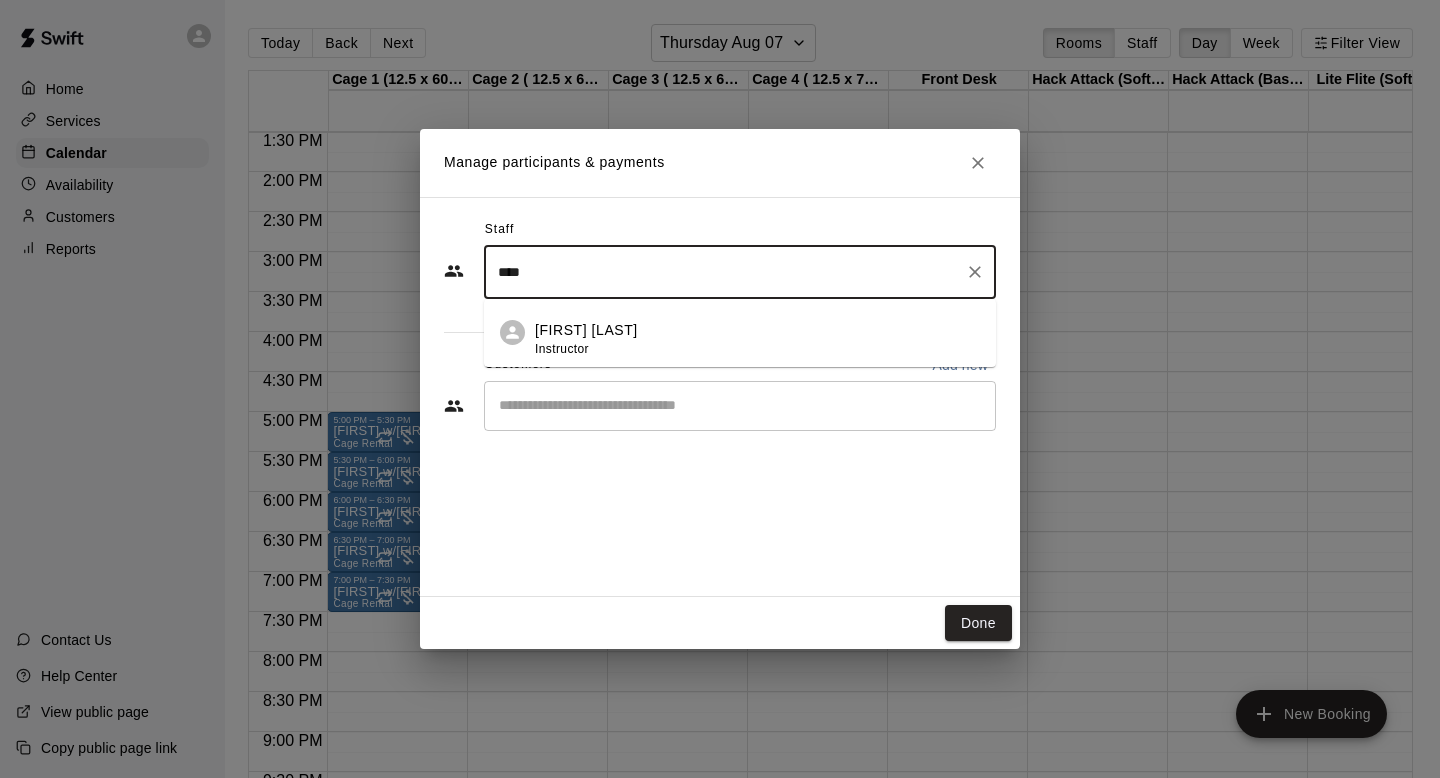 click on "[FIRST]  [LAST]  Instructor" at bounding box center [757, 339] 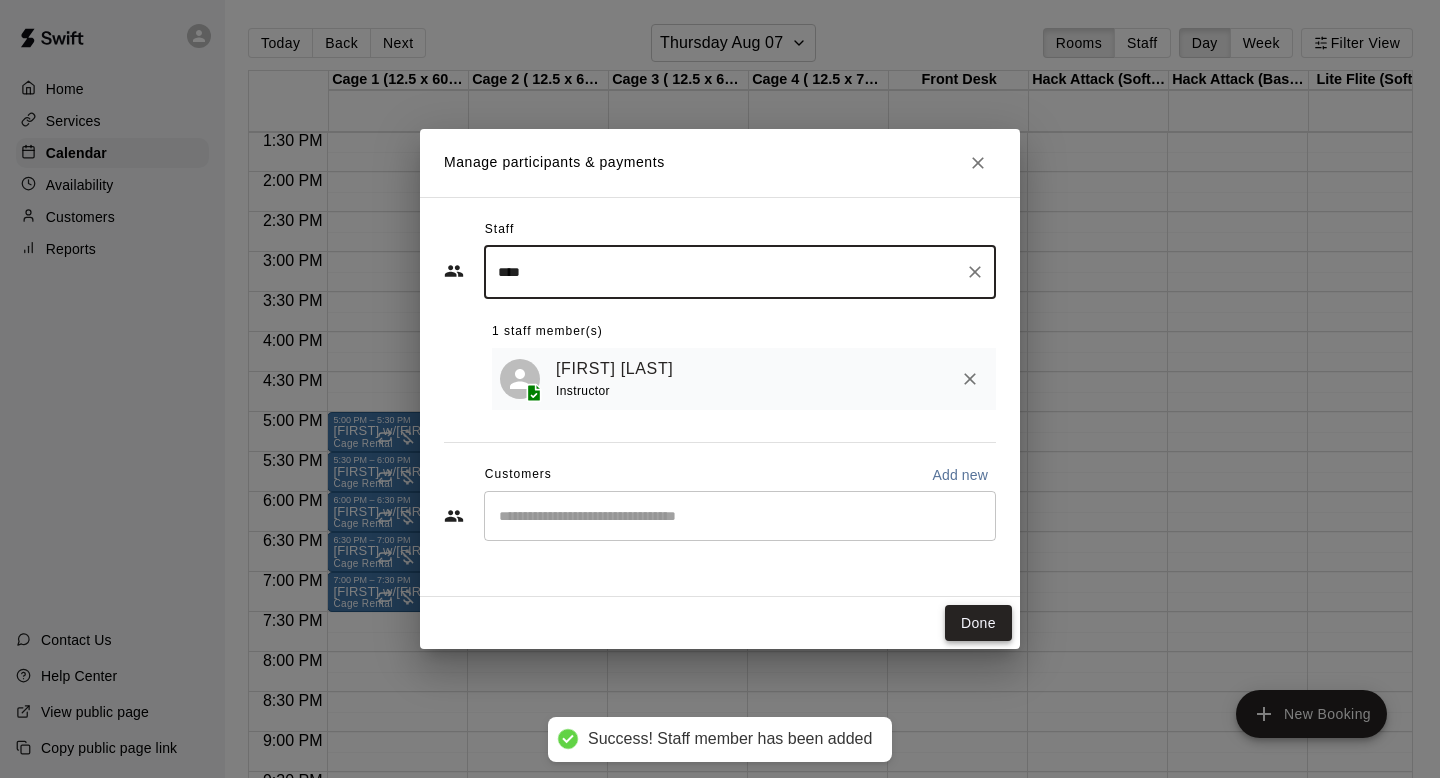 type on "****" 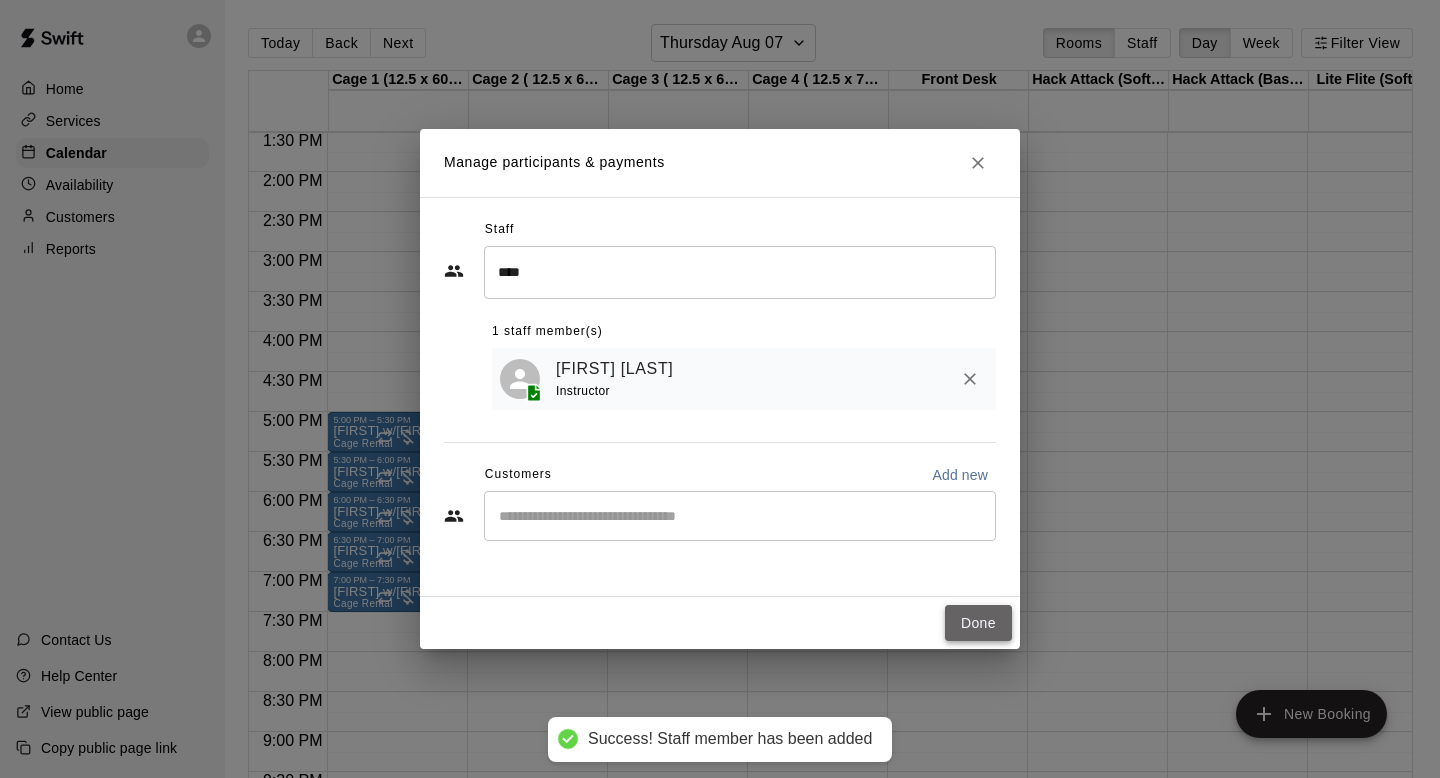 click on "Done" at bounding box center (978, 623) 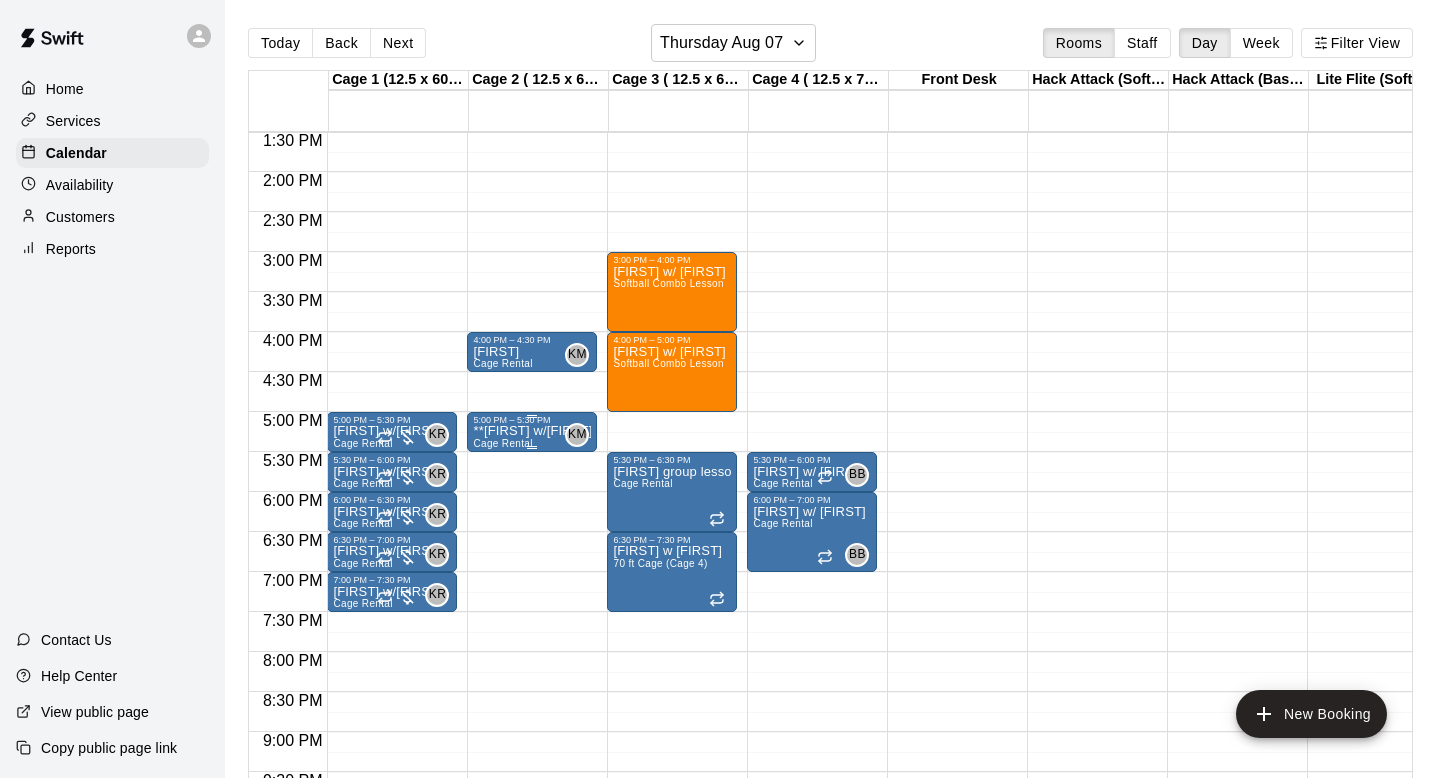 click on "KM" at bounding box center (577, 435) 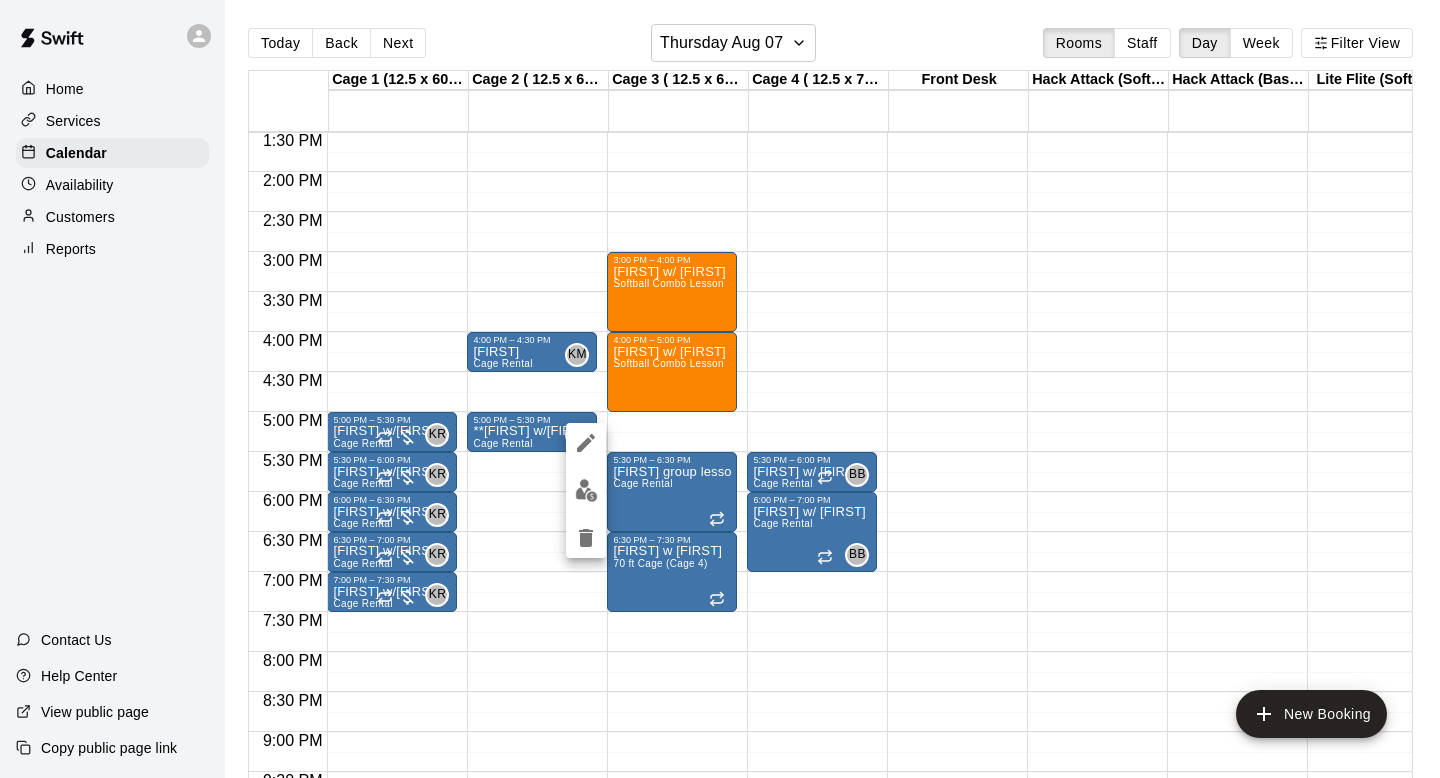 click 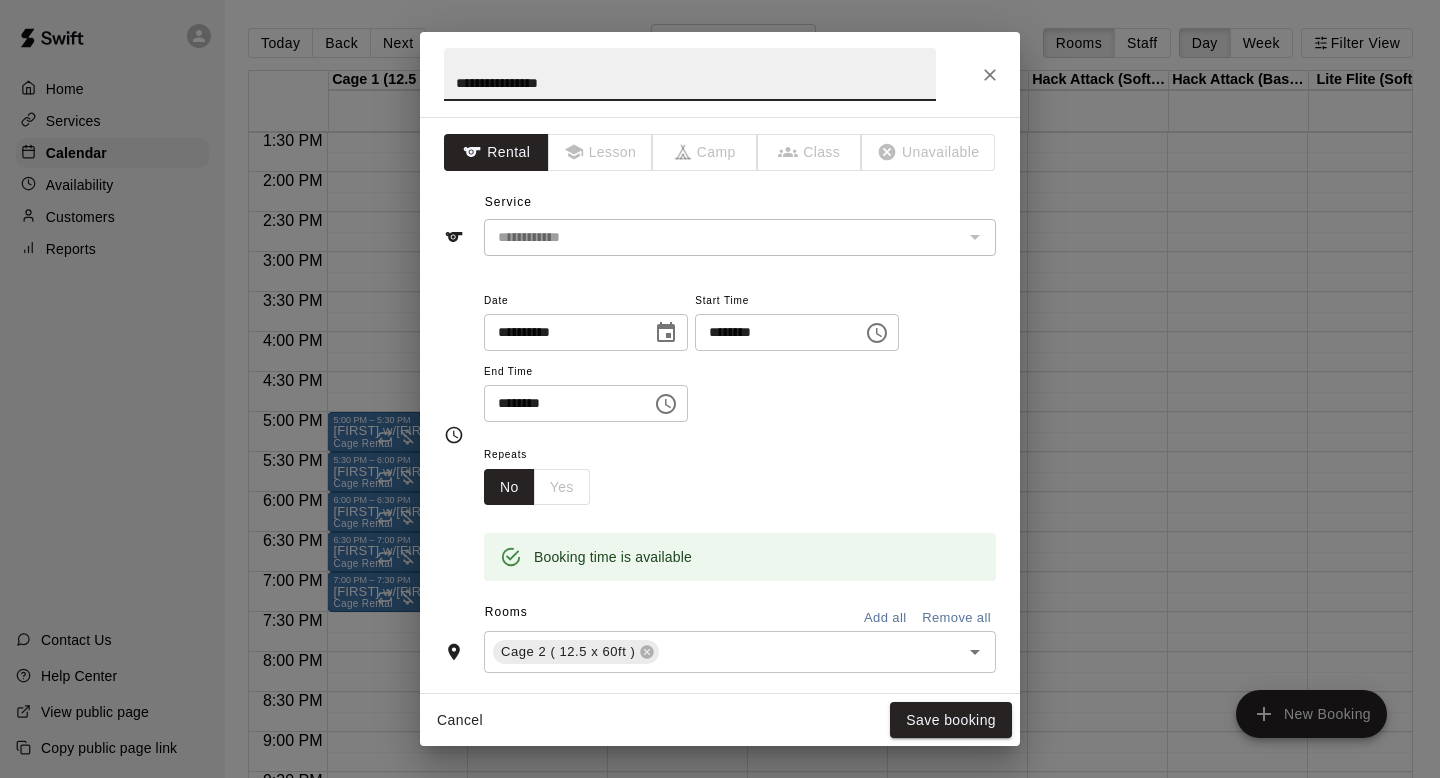 drag, startPoint x: 593, startPoint y: 83, endPoint x: 385, endPoint y: 68, distance: 208.54016 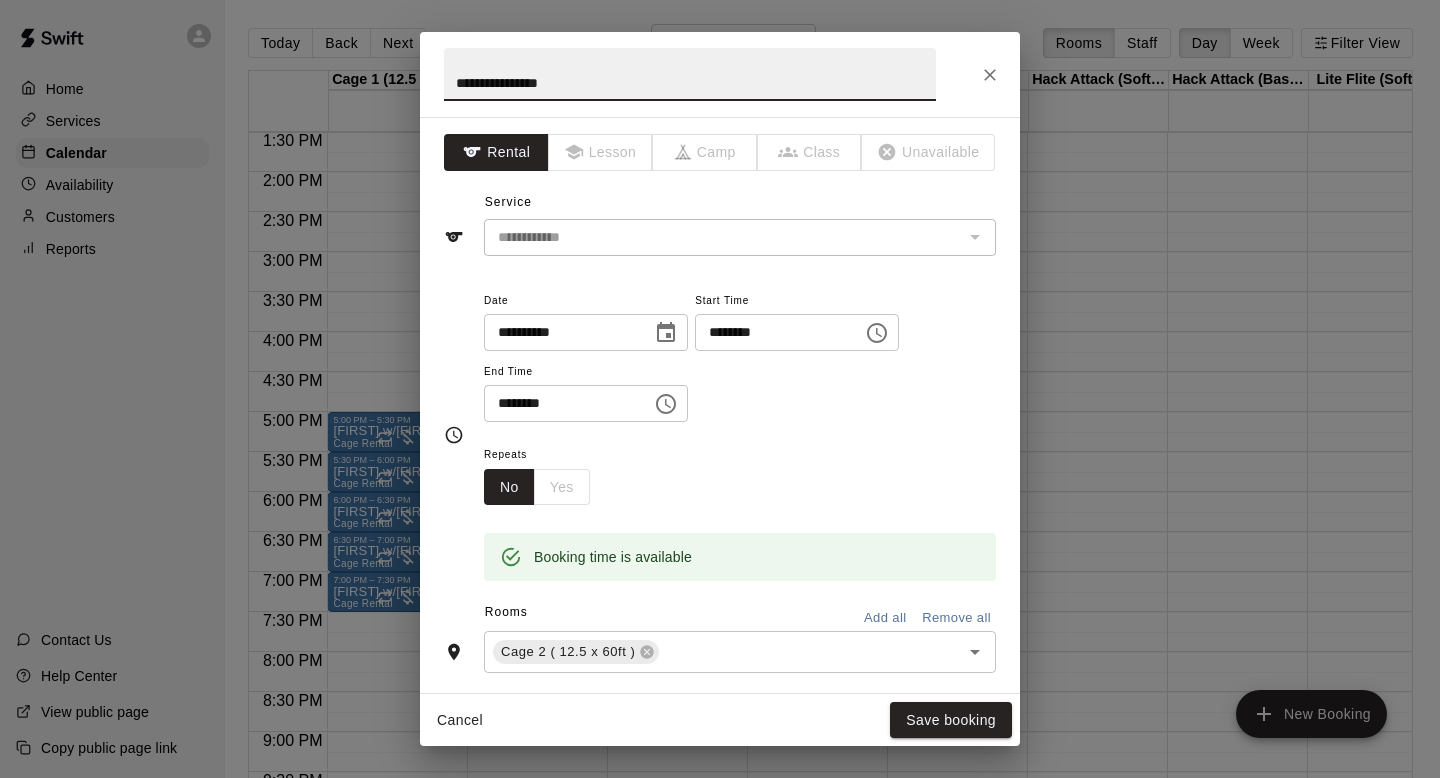 click on "**********" at bounding box center (720, 389) 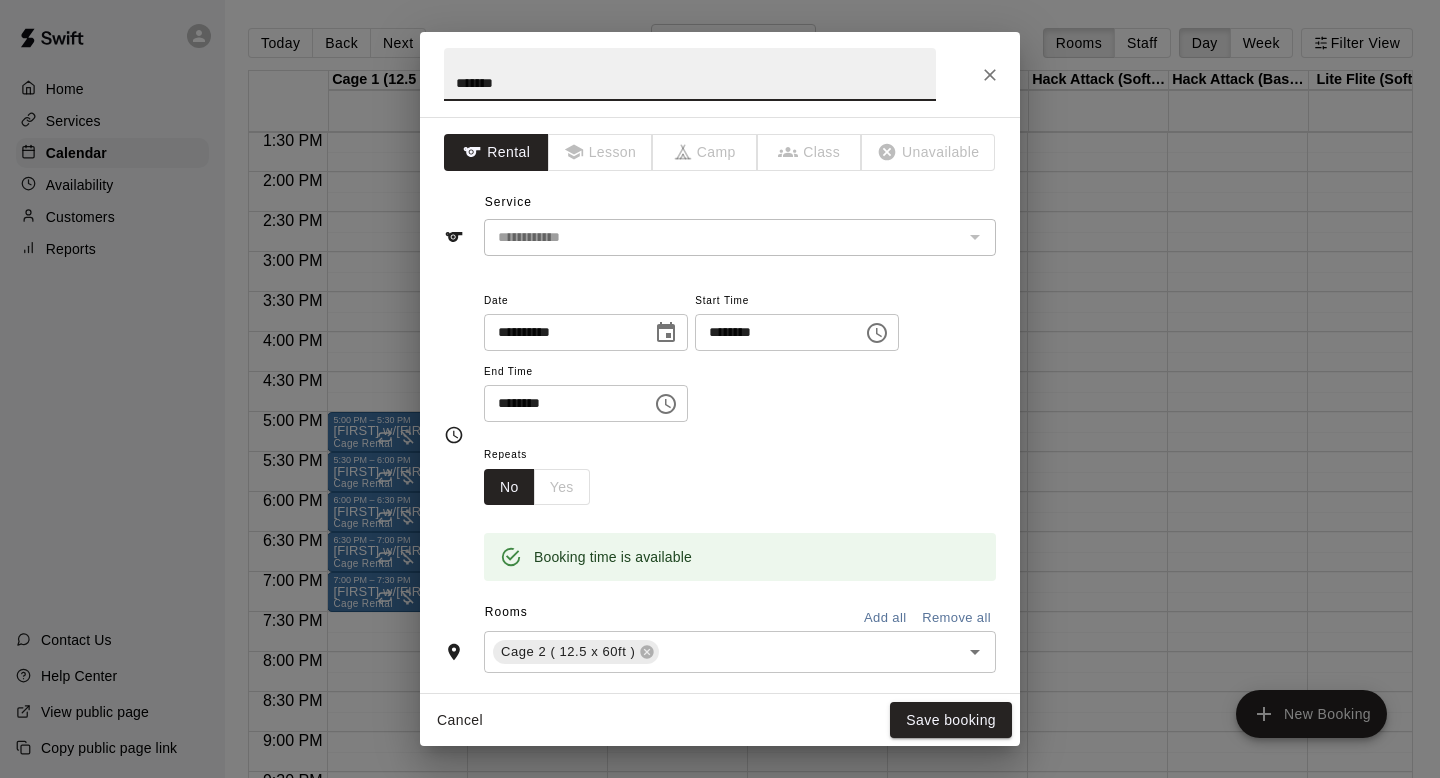 type on "*******" 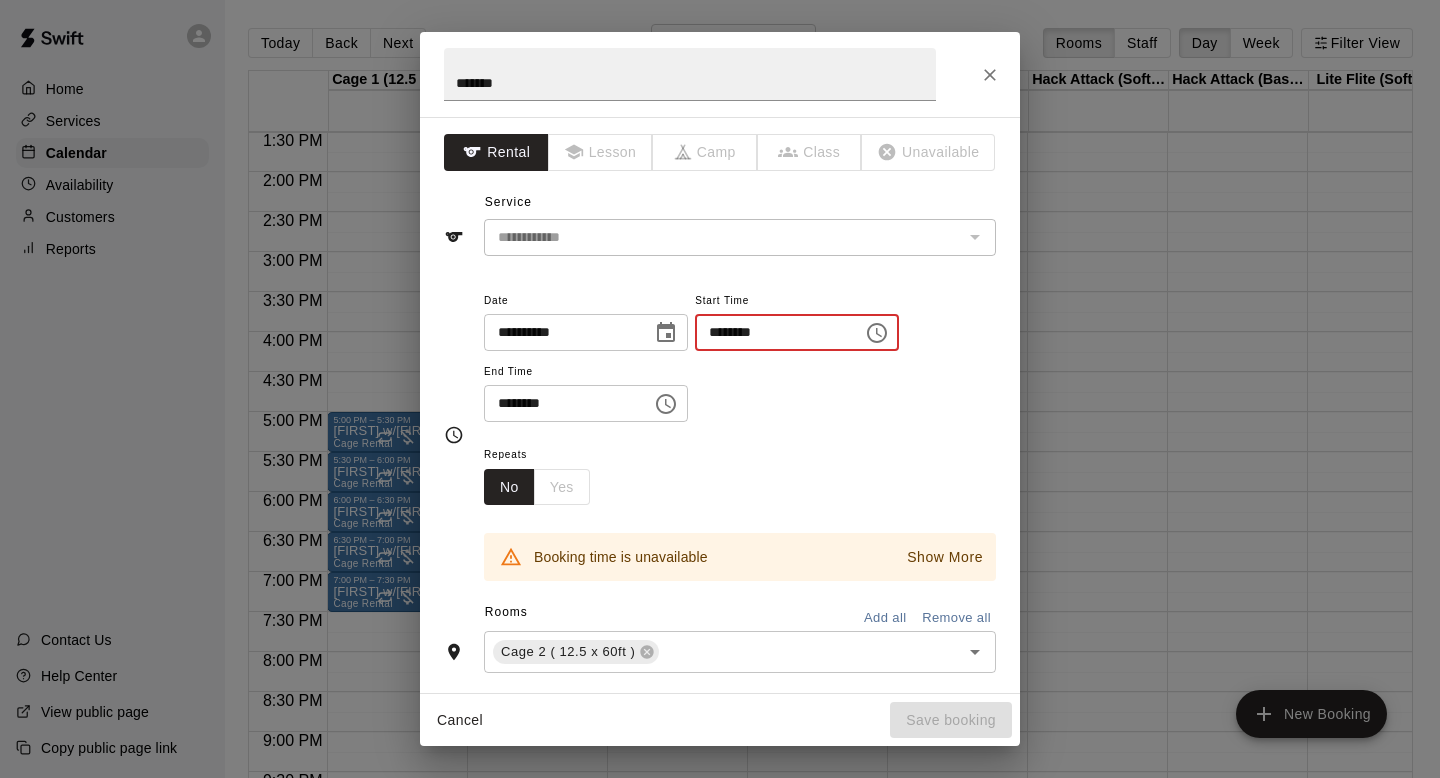 click on "********" at bounding box center [772, 332] 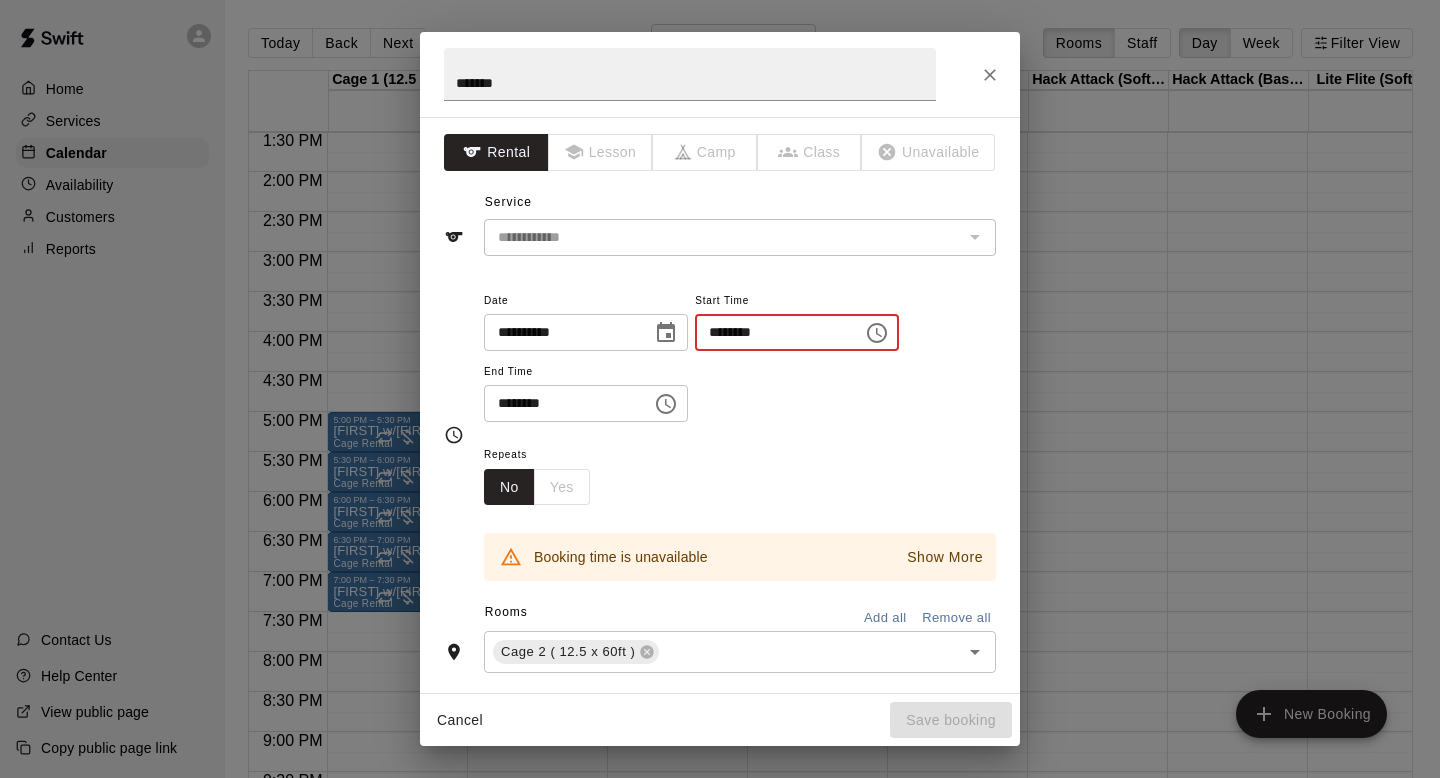 type on "********" 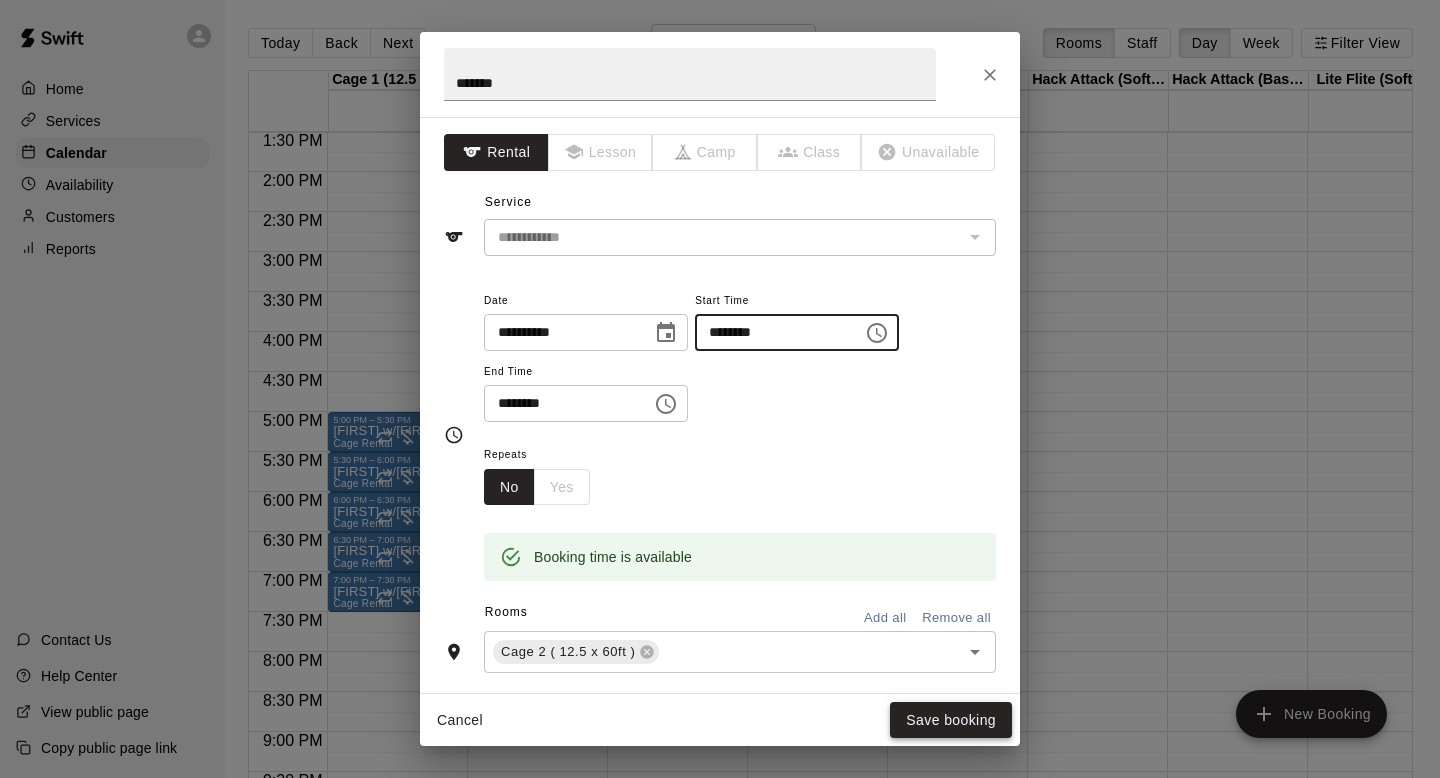 click on "Save booking" at bounding box center (951, 720) 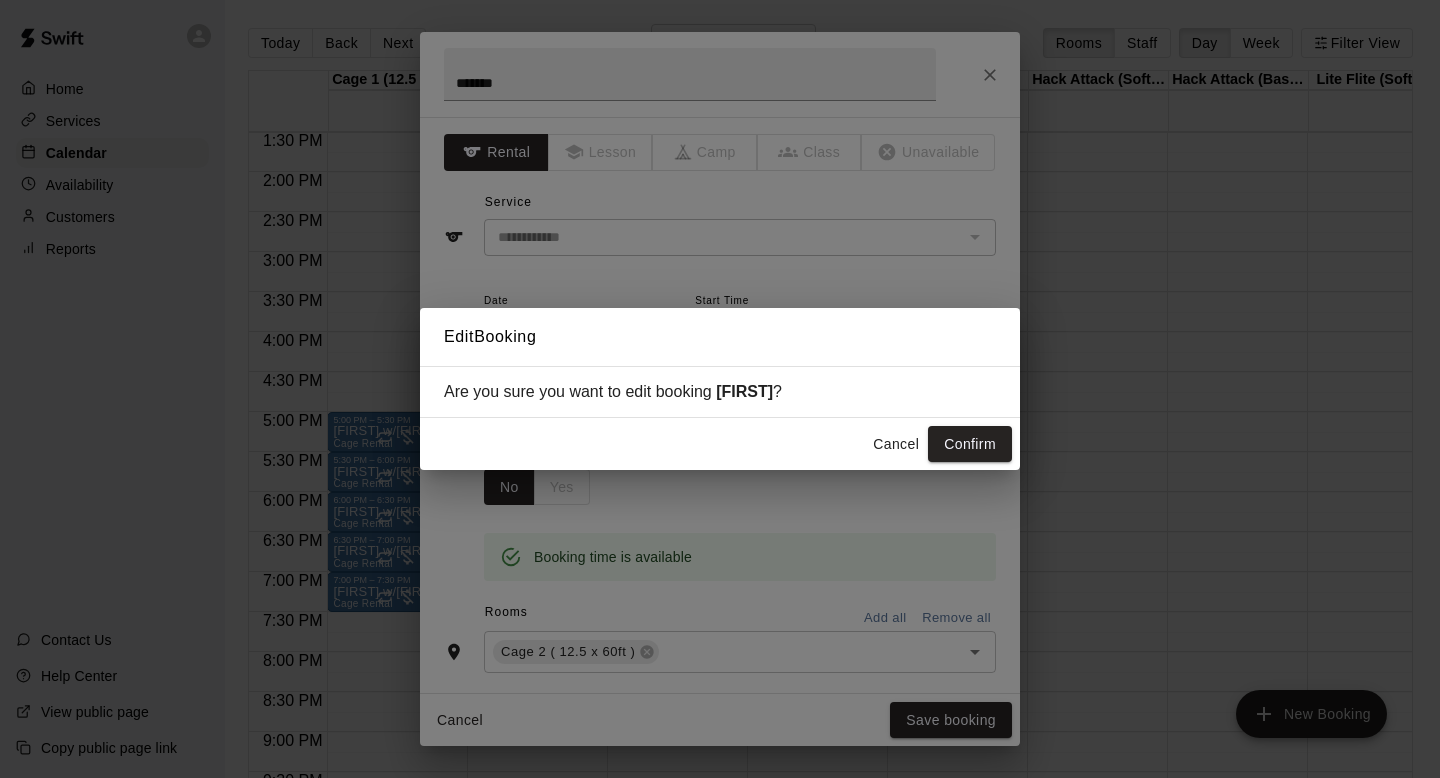 click on "Confirm" at bounding box center (970, 444) 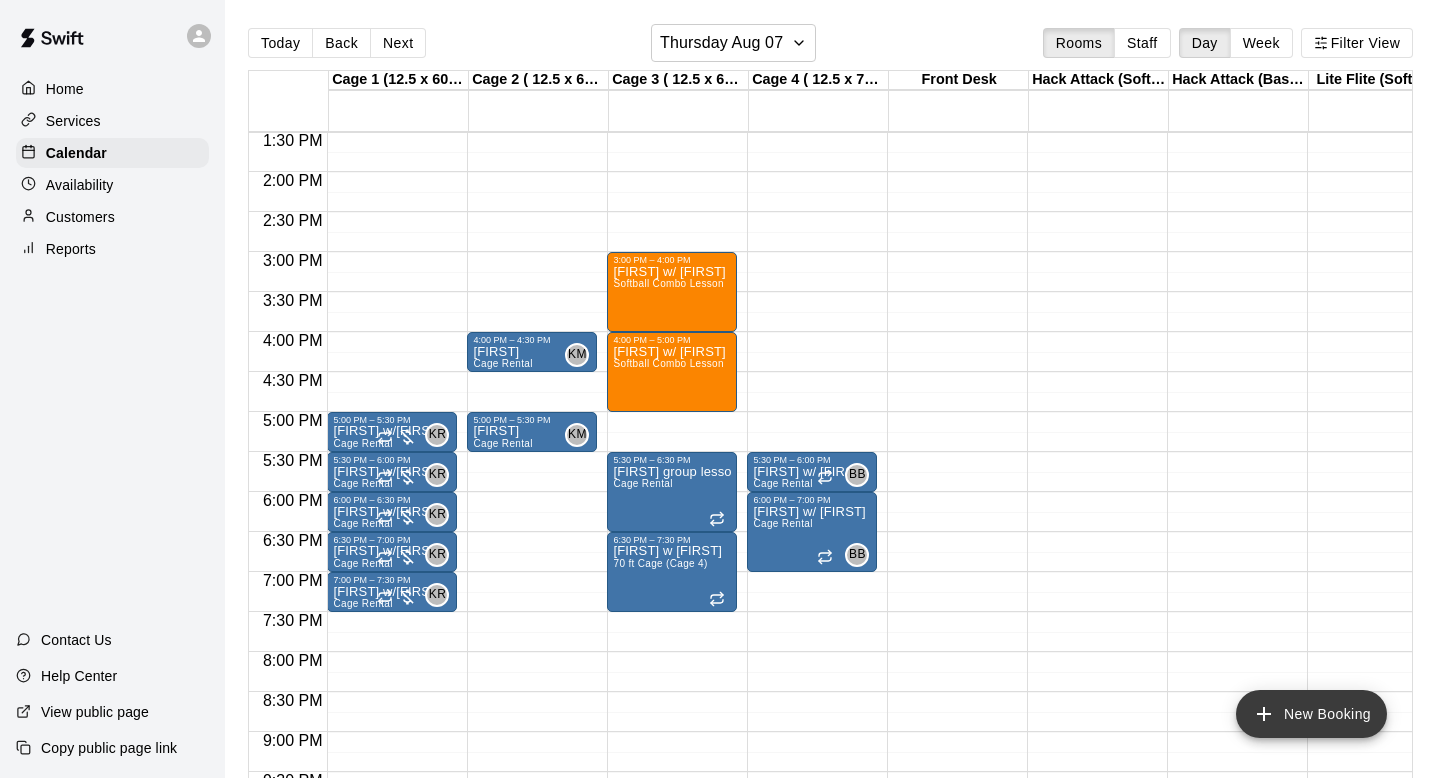click on "New Booking" at bounding box center (1311, 714) 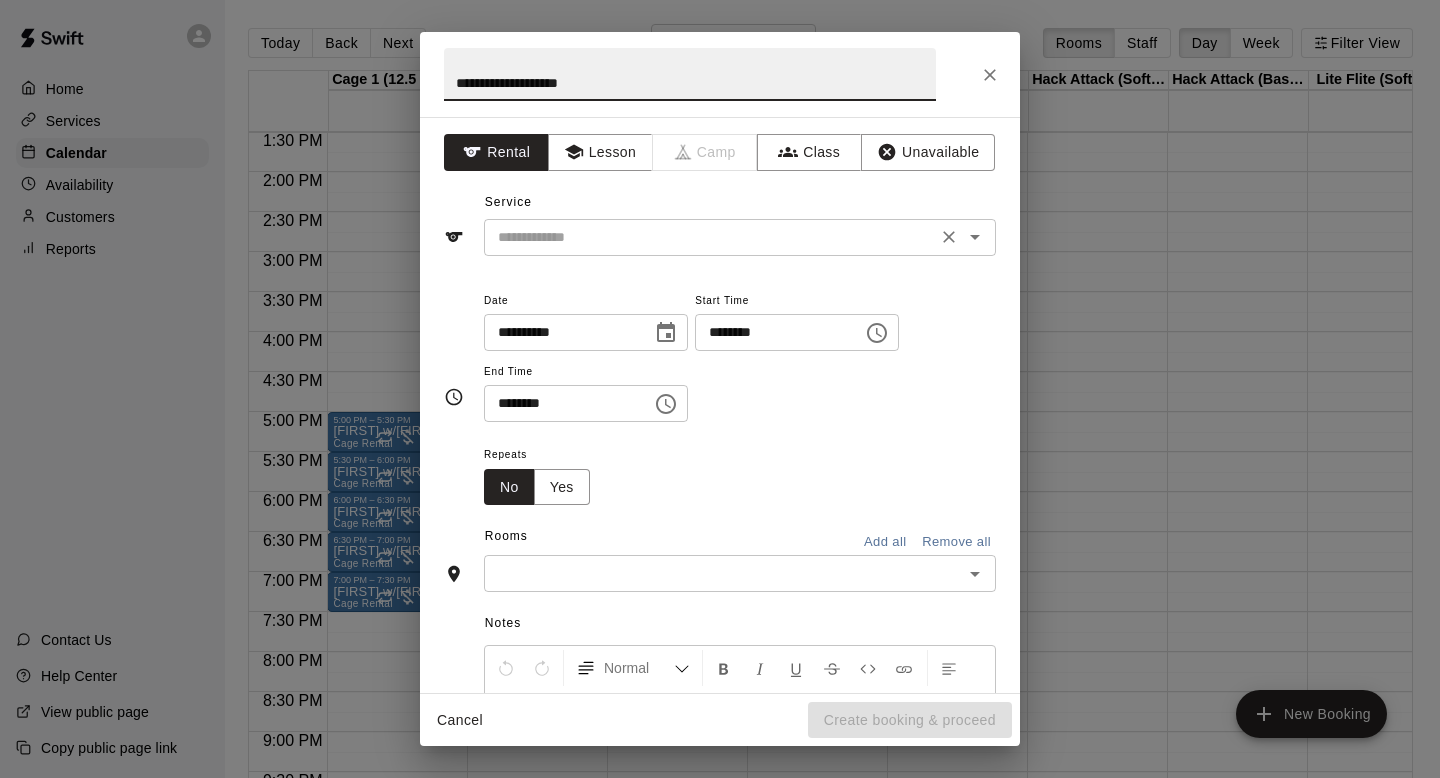 type on "**********" 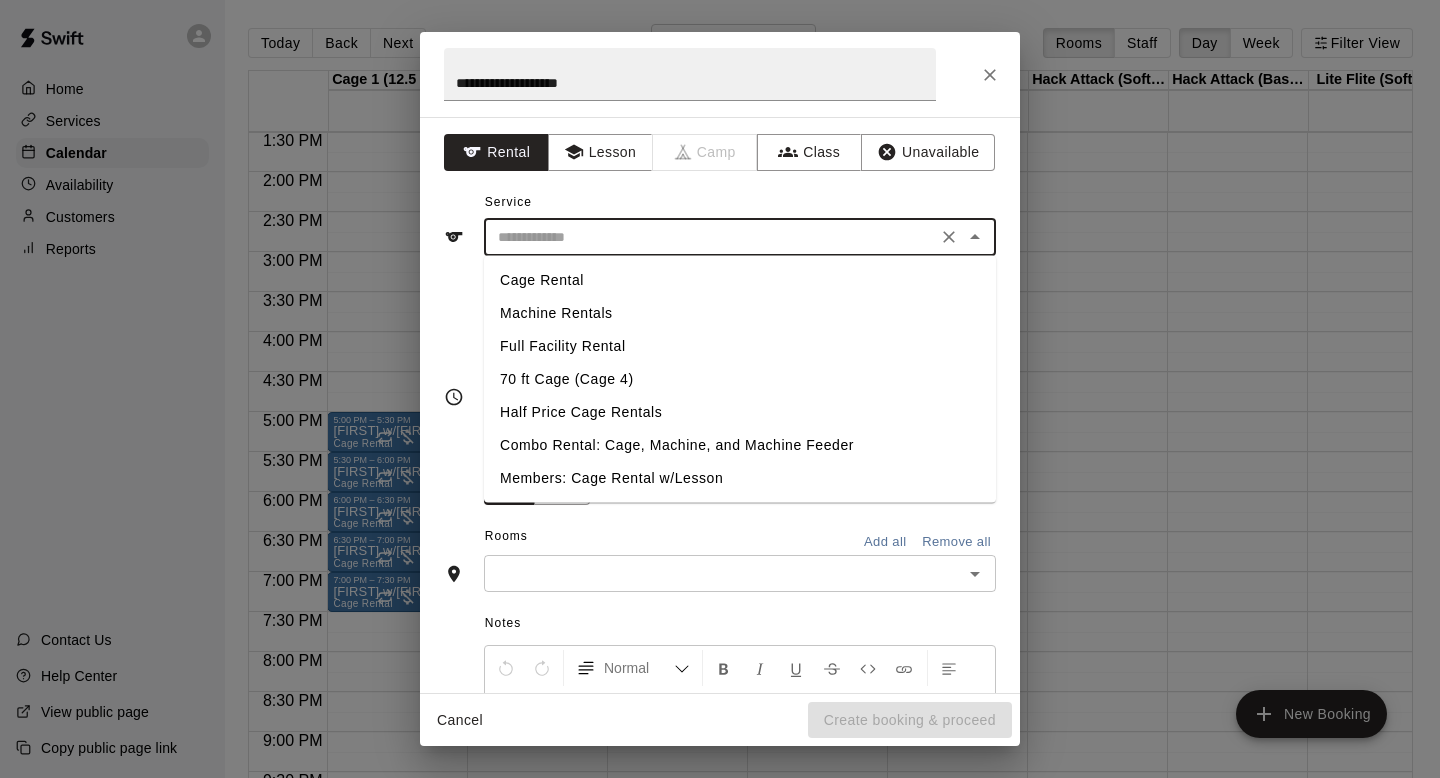 click on "Cage Rental" at bounding box center (740, 280) 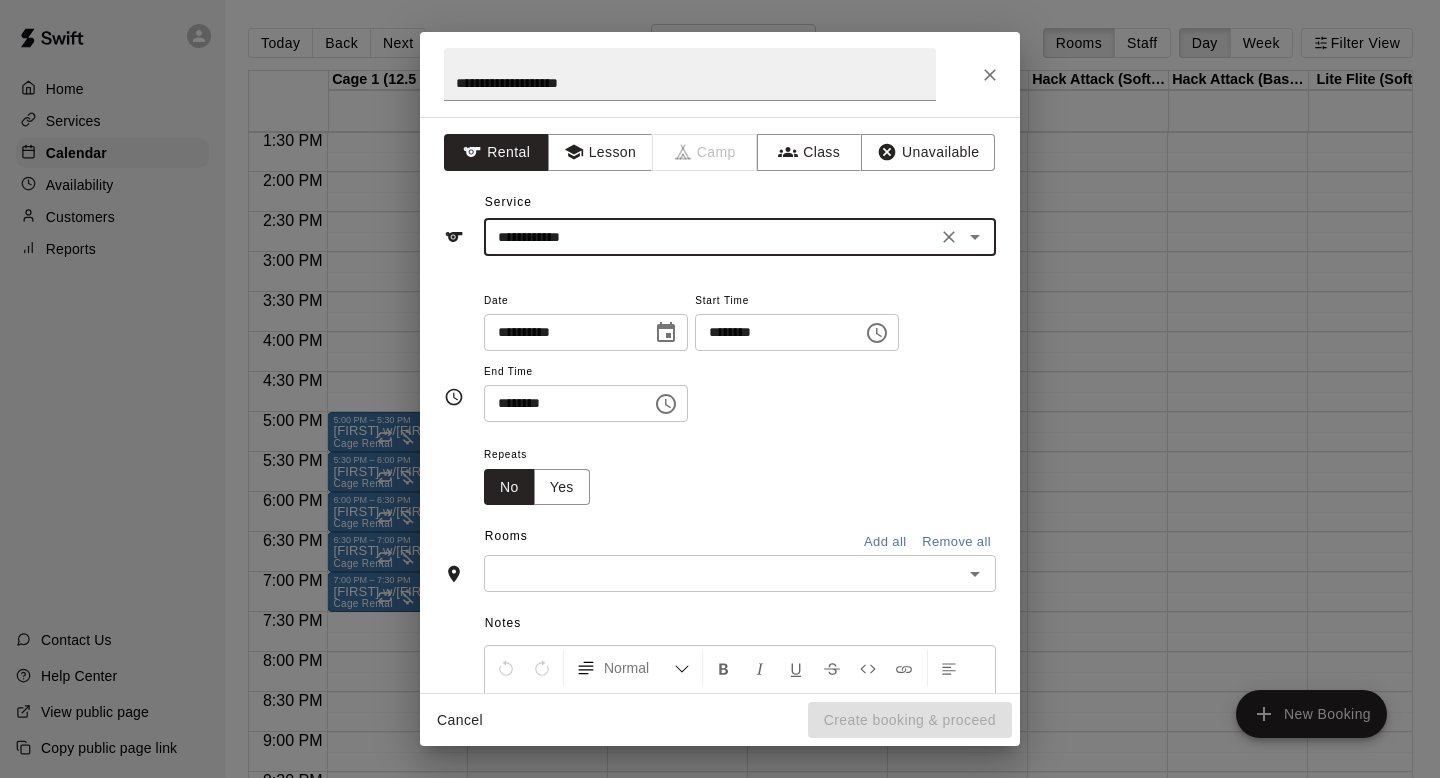 click on "********" at bounding box center (772, 332) 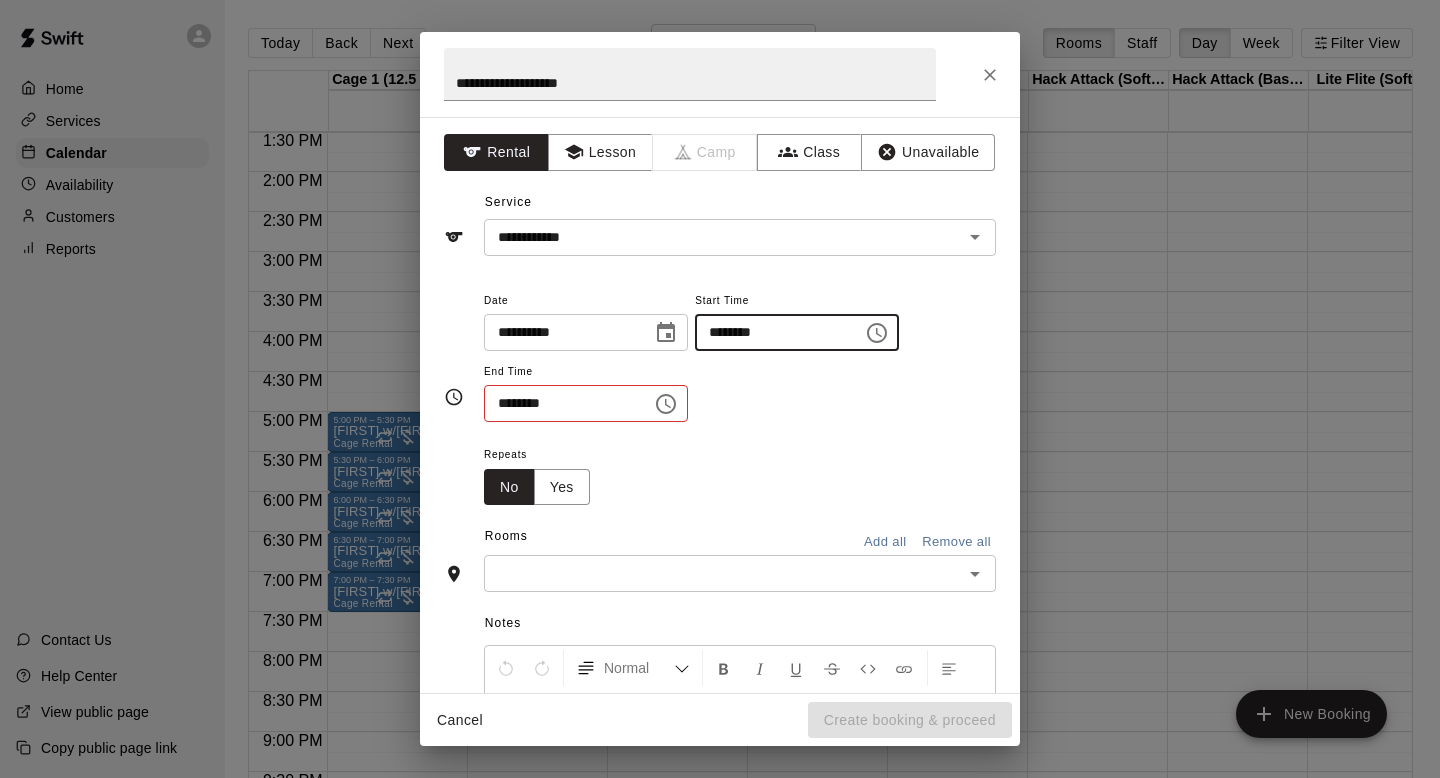 type on "********" 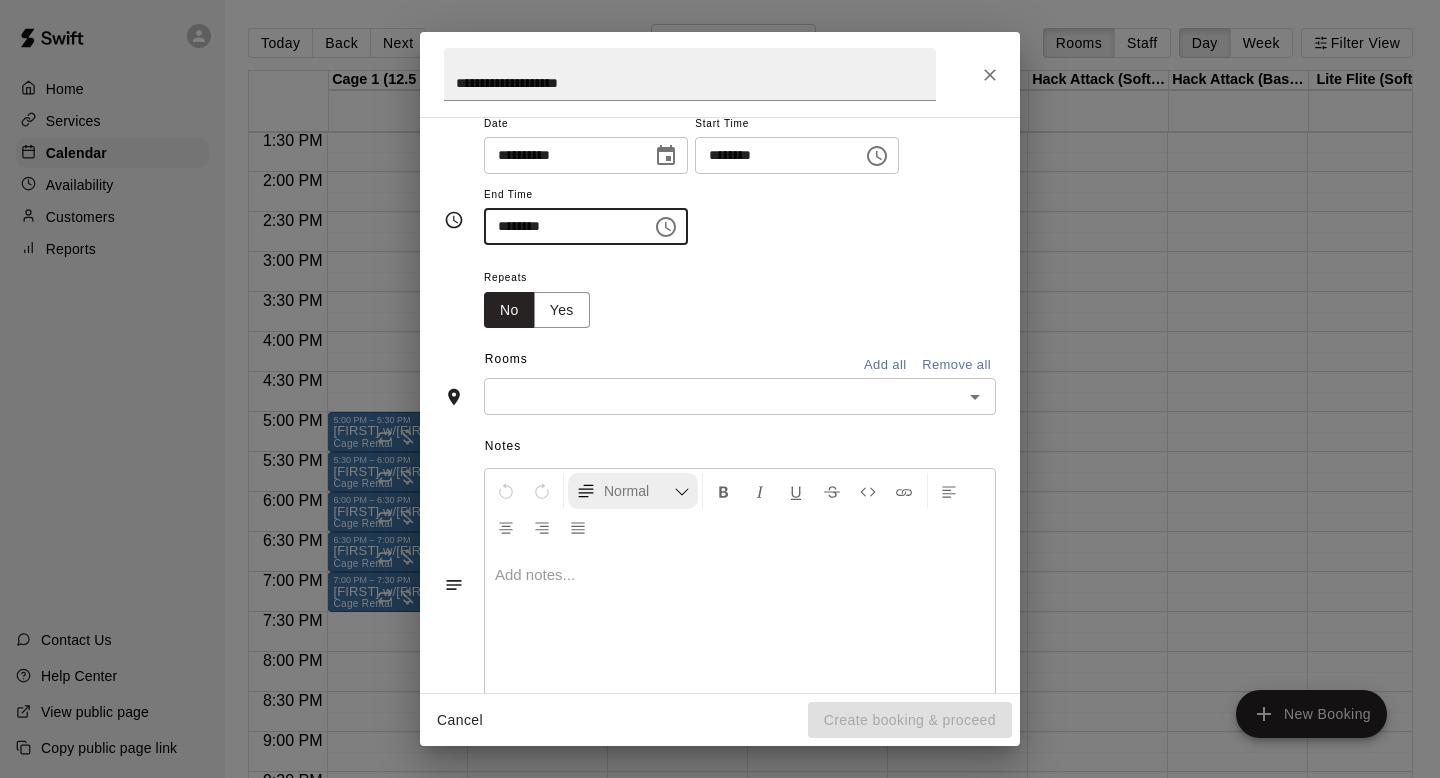 scroll, scrollTop: 184, scrollLeft: 0, axis: vertical 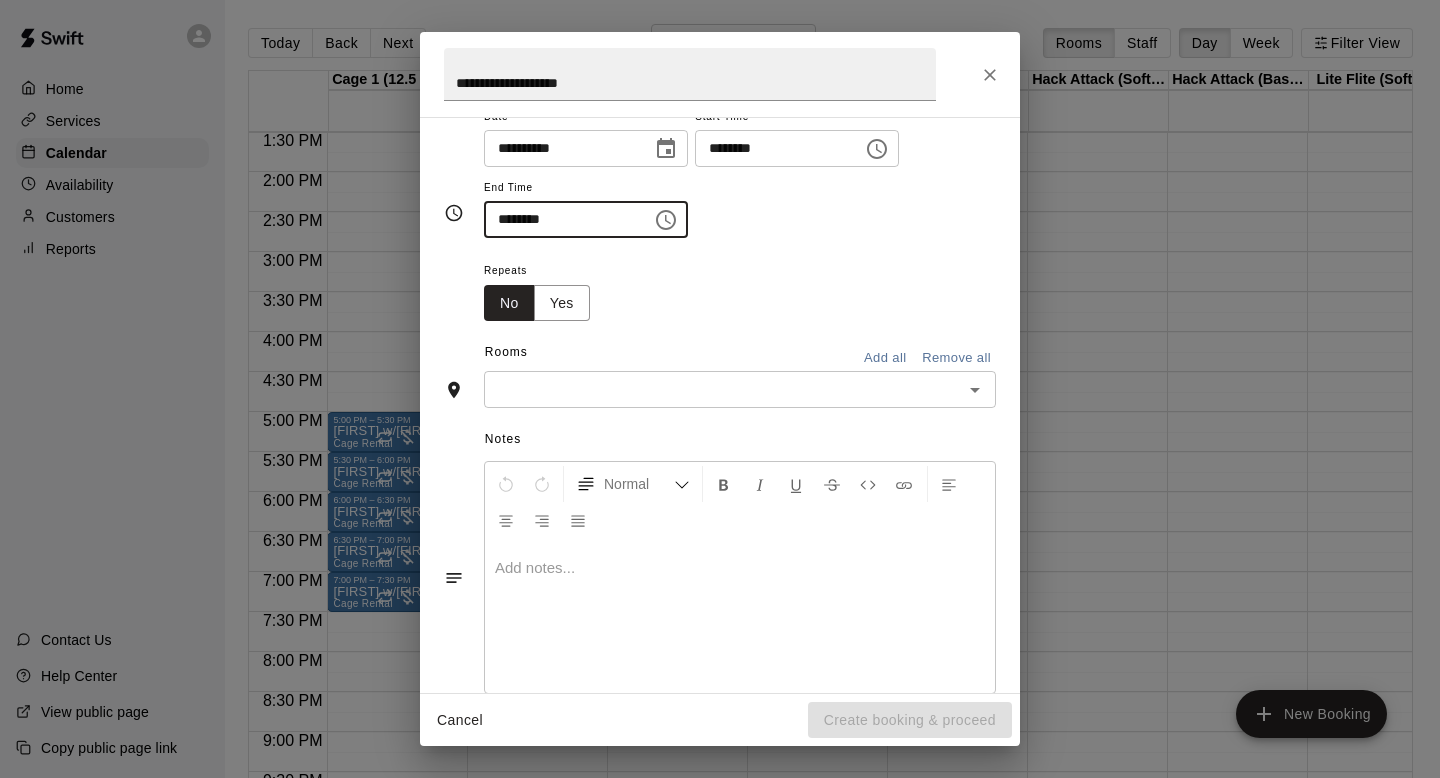 type on "********" 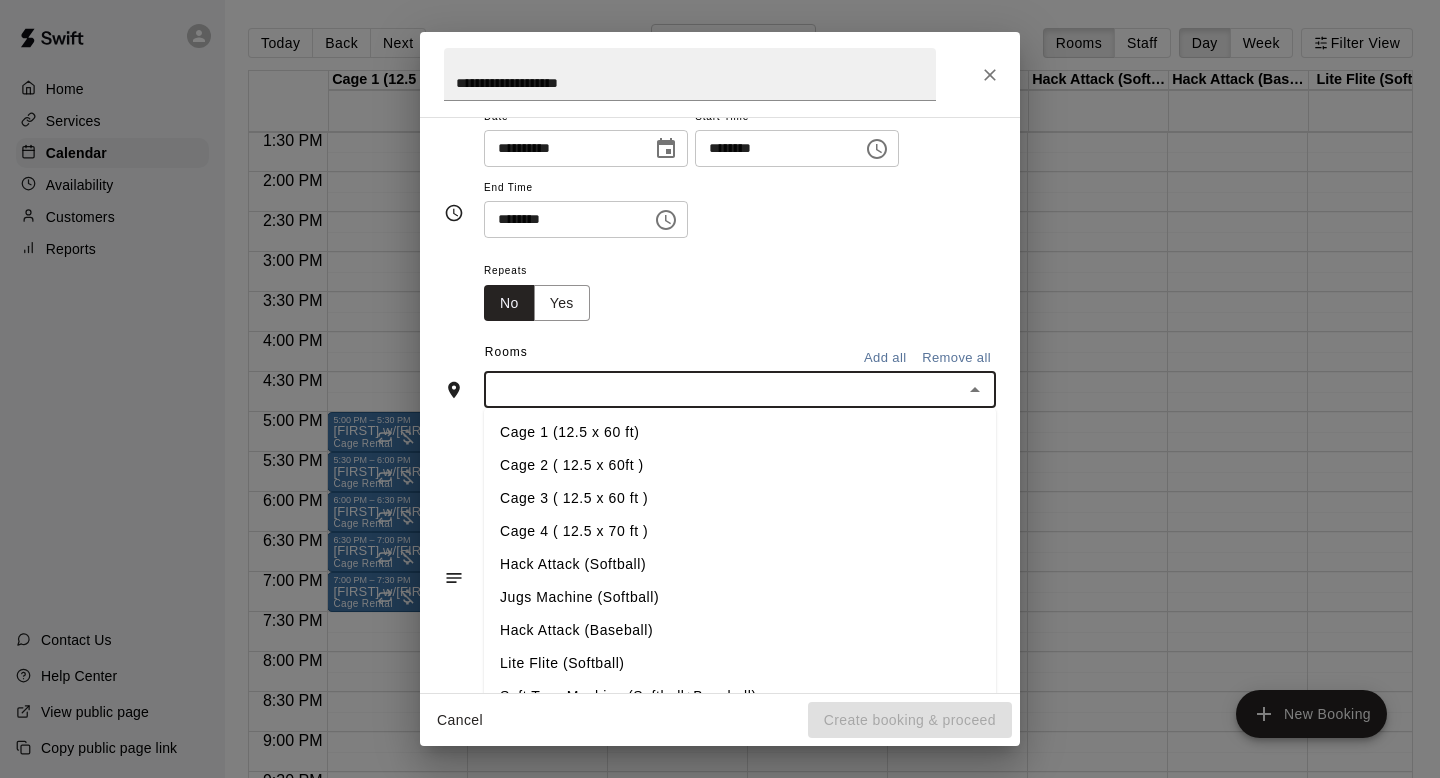 click on "Cage 2 ( 12.5 x 60ft )" at bounding box center (740, 465) 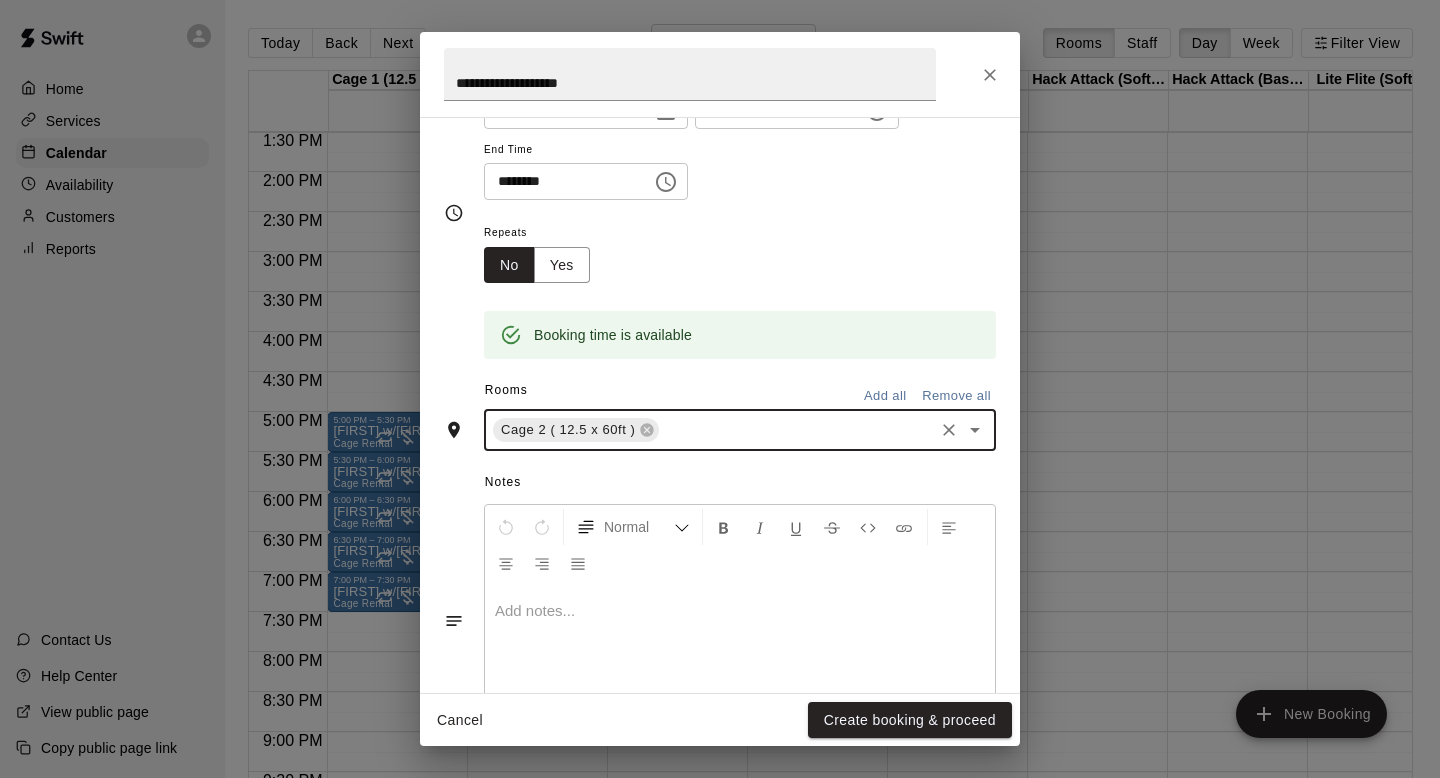 scroll, scrollTop: 303, scrollLeft: 0, axis: vertical 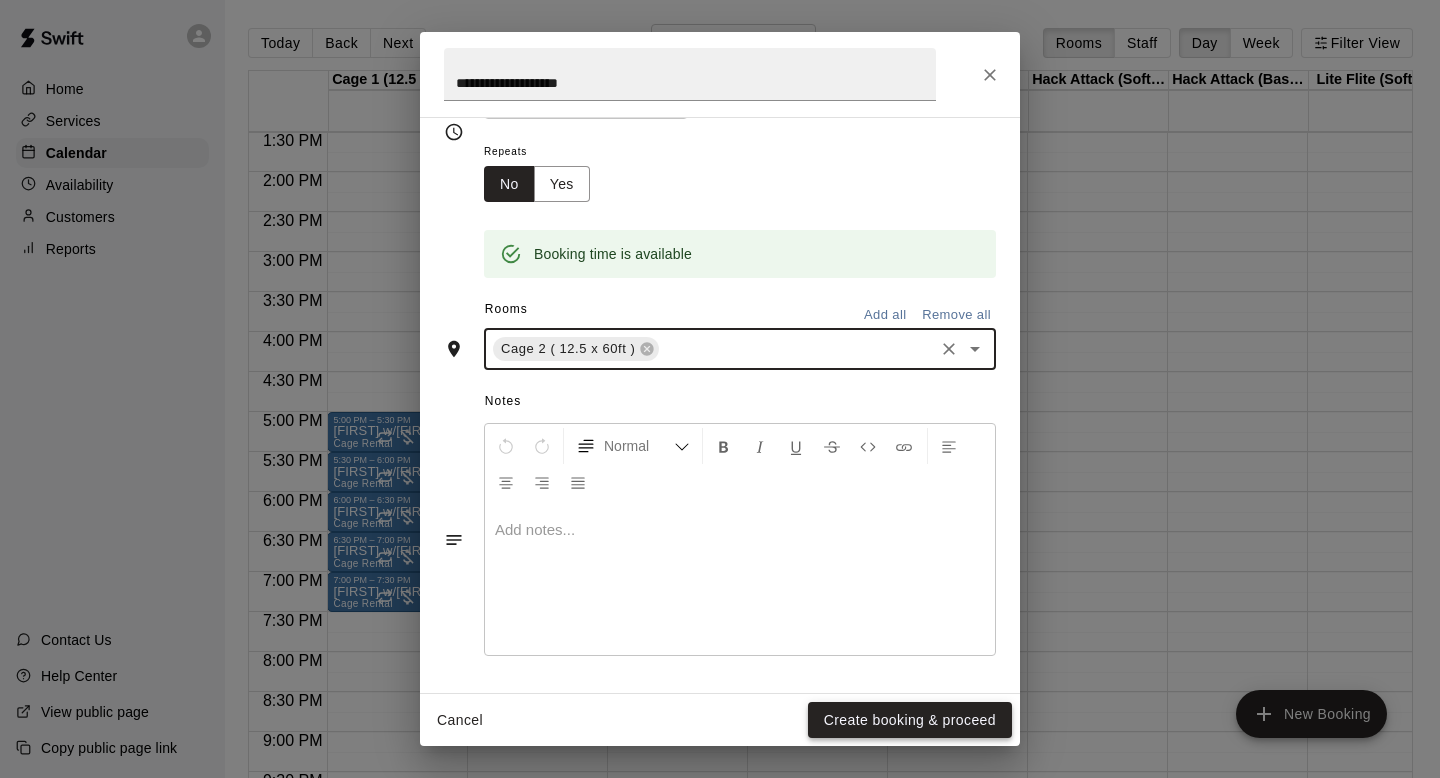 click on "Create booking & proceed" at bounding box center [910, 720] 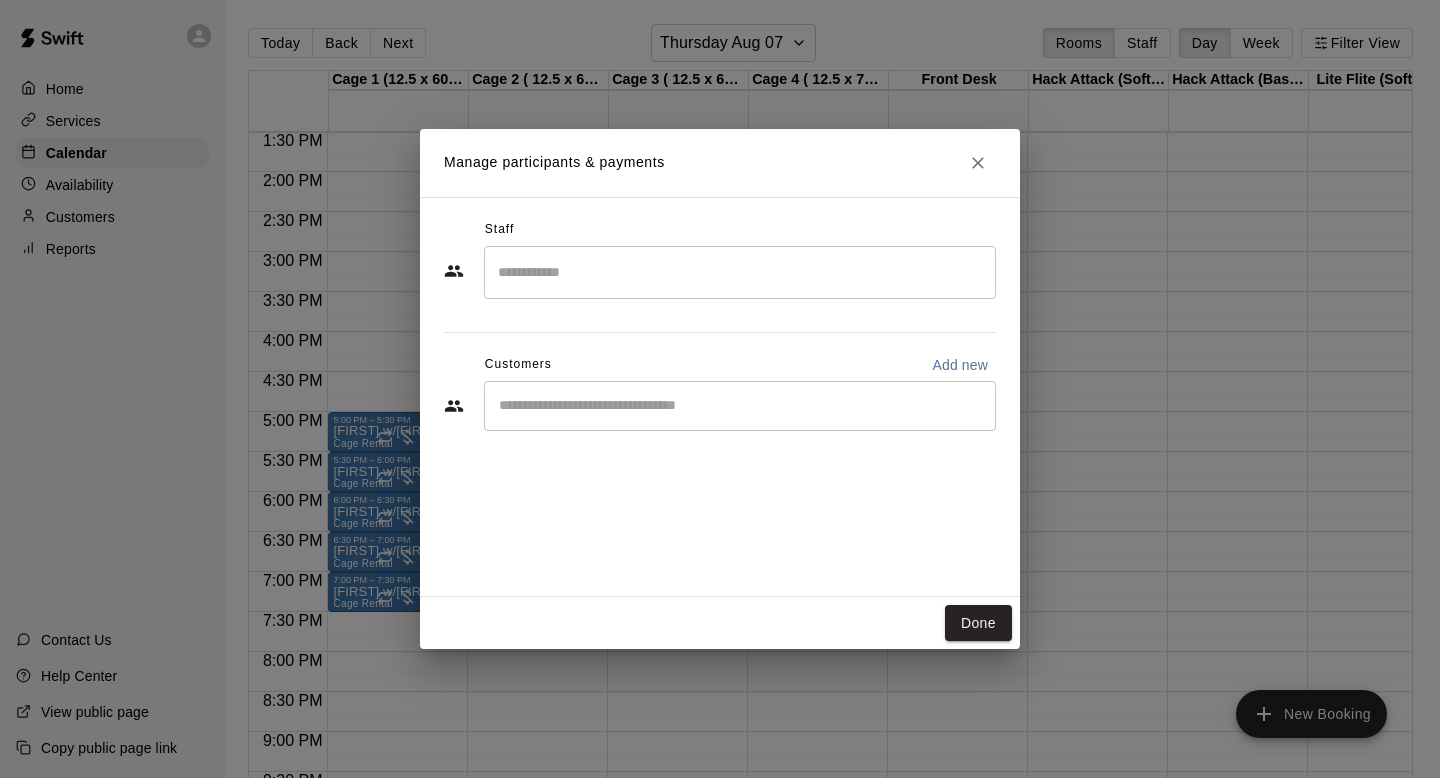 click at bounding box center (740, 272) 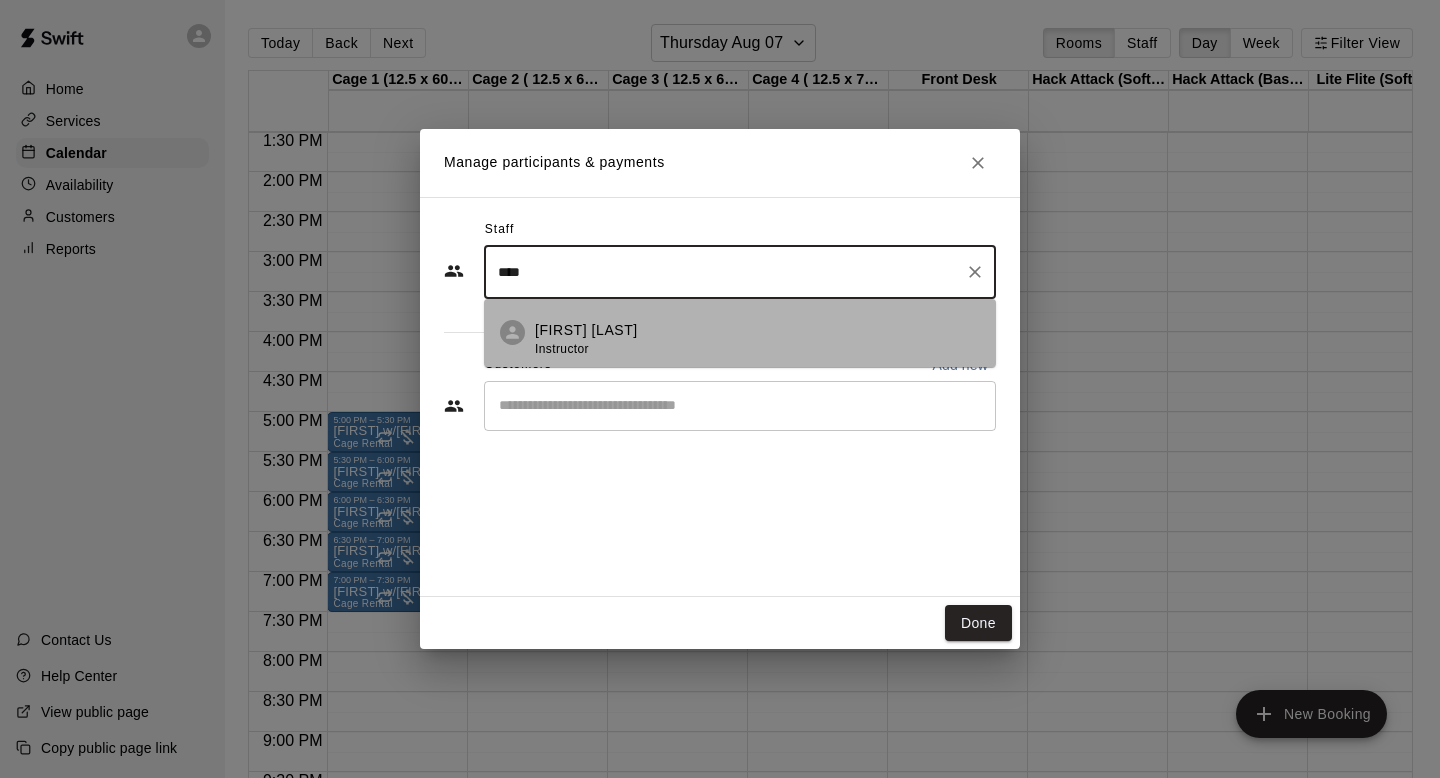 click on "[FIRST]  [LAST]  Instructor" at bounding box center (757, 339) 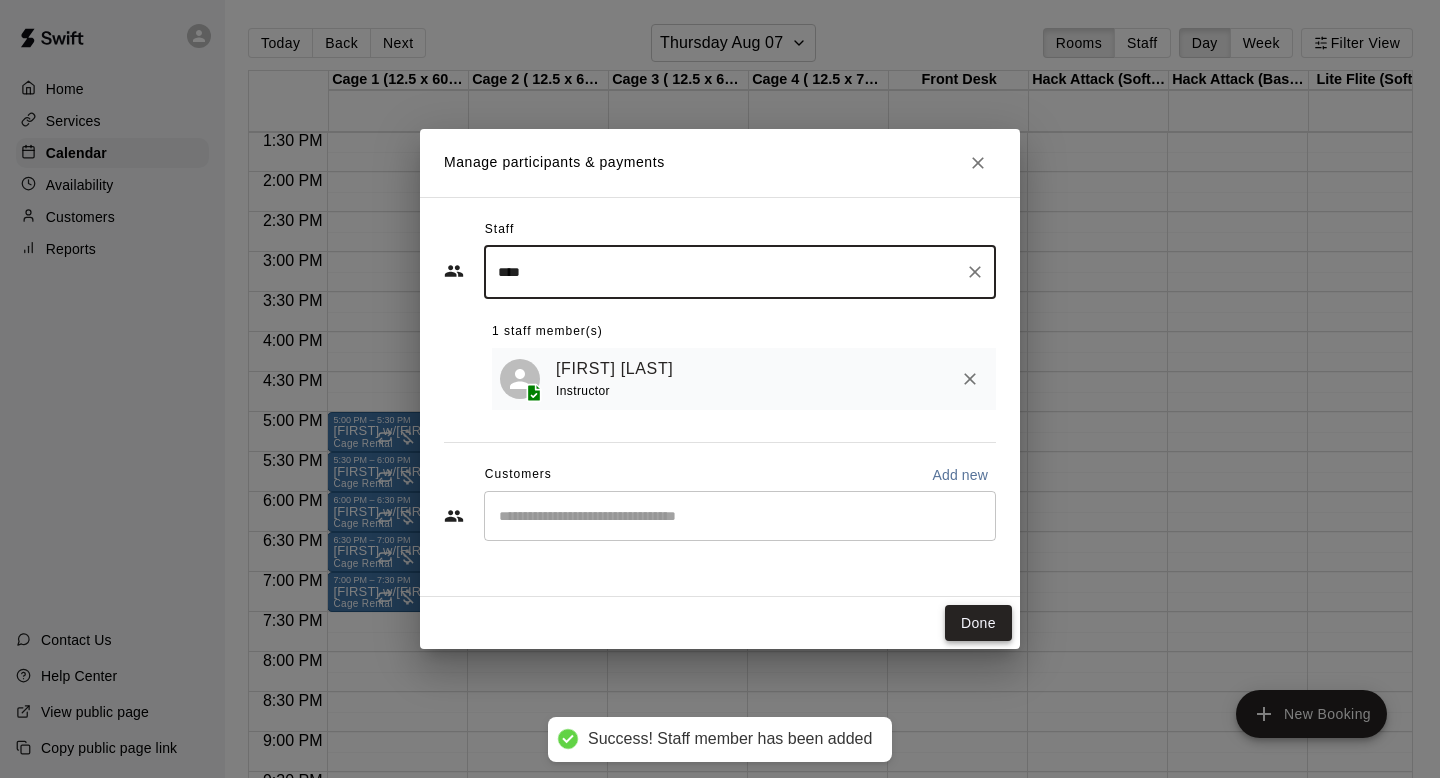 type on "****" 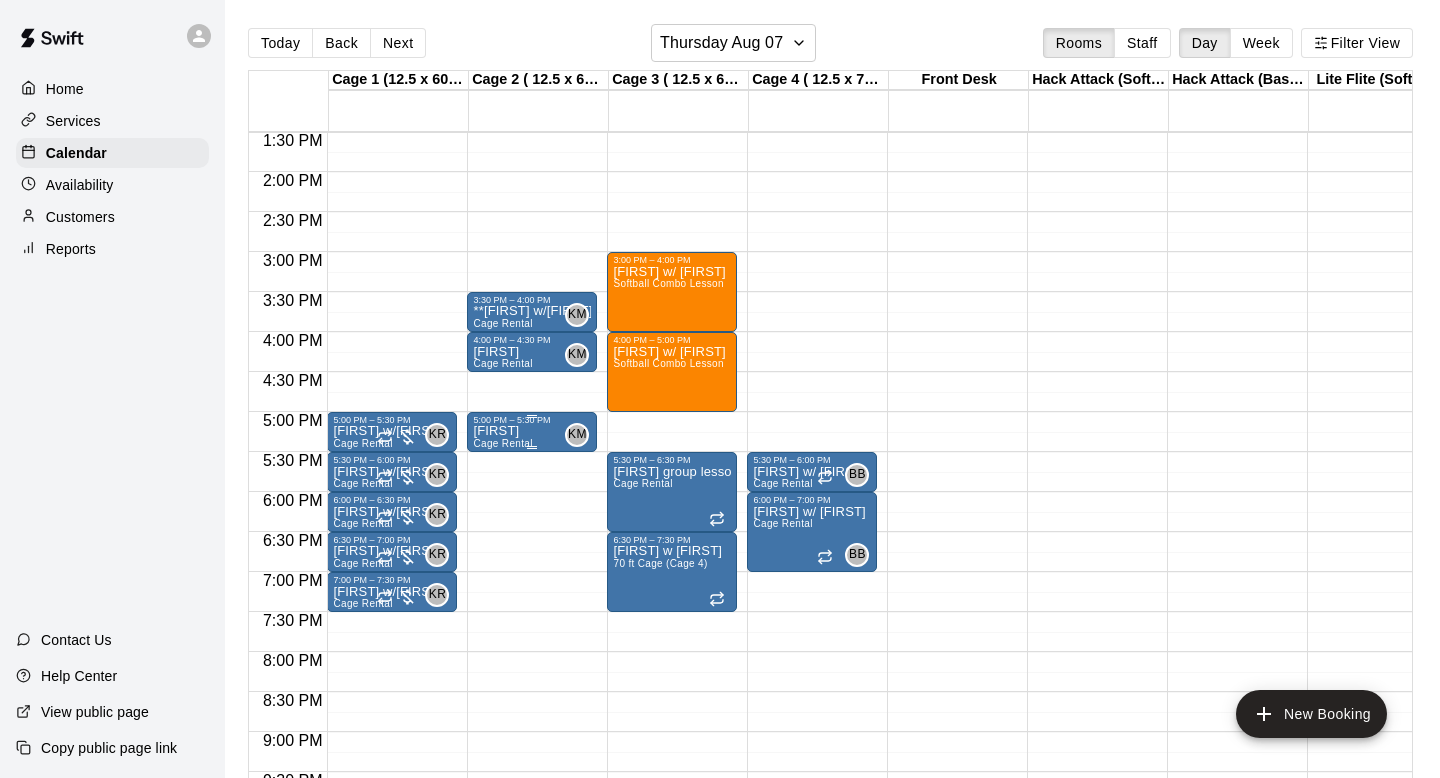 click on "5:00 PM – 5:30 PM" at bounding box center [532, 420] 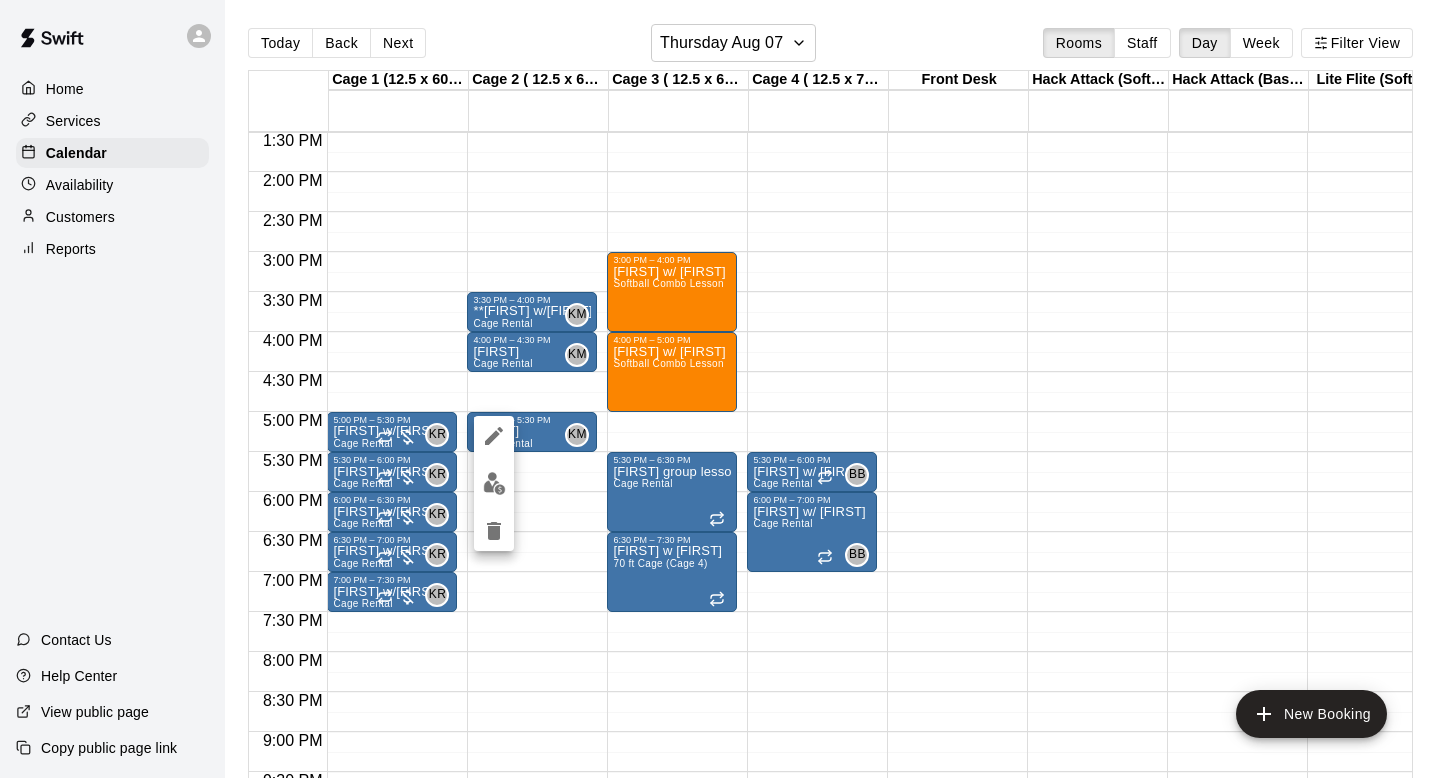 click at bounding box center [494, 436] 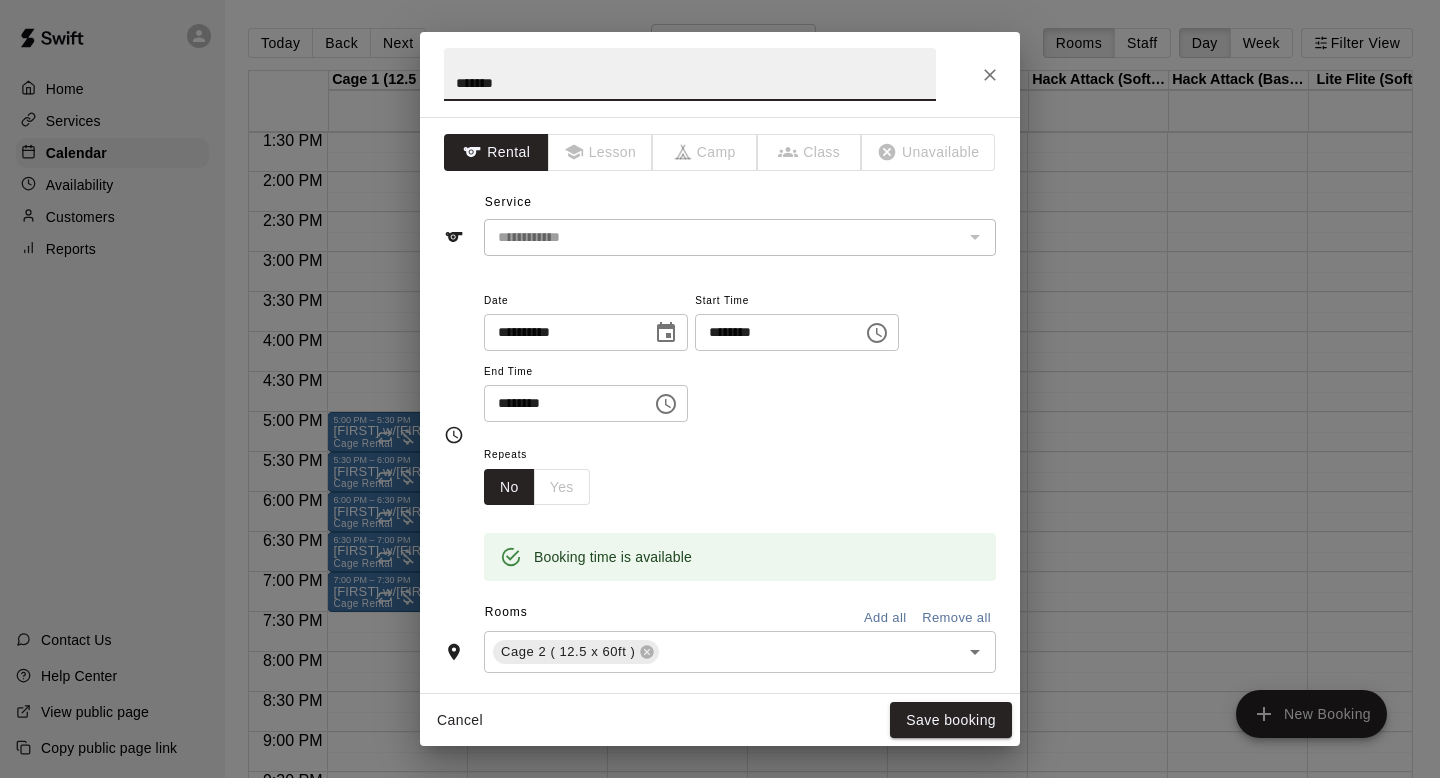 click on "********" at bounding box center [772, 332] 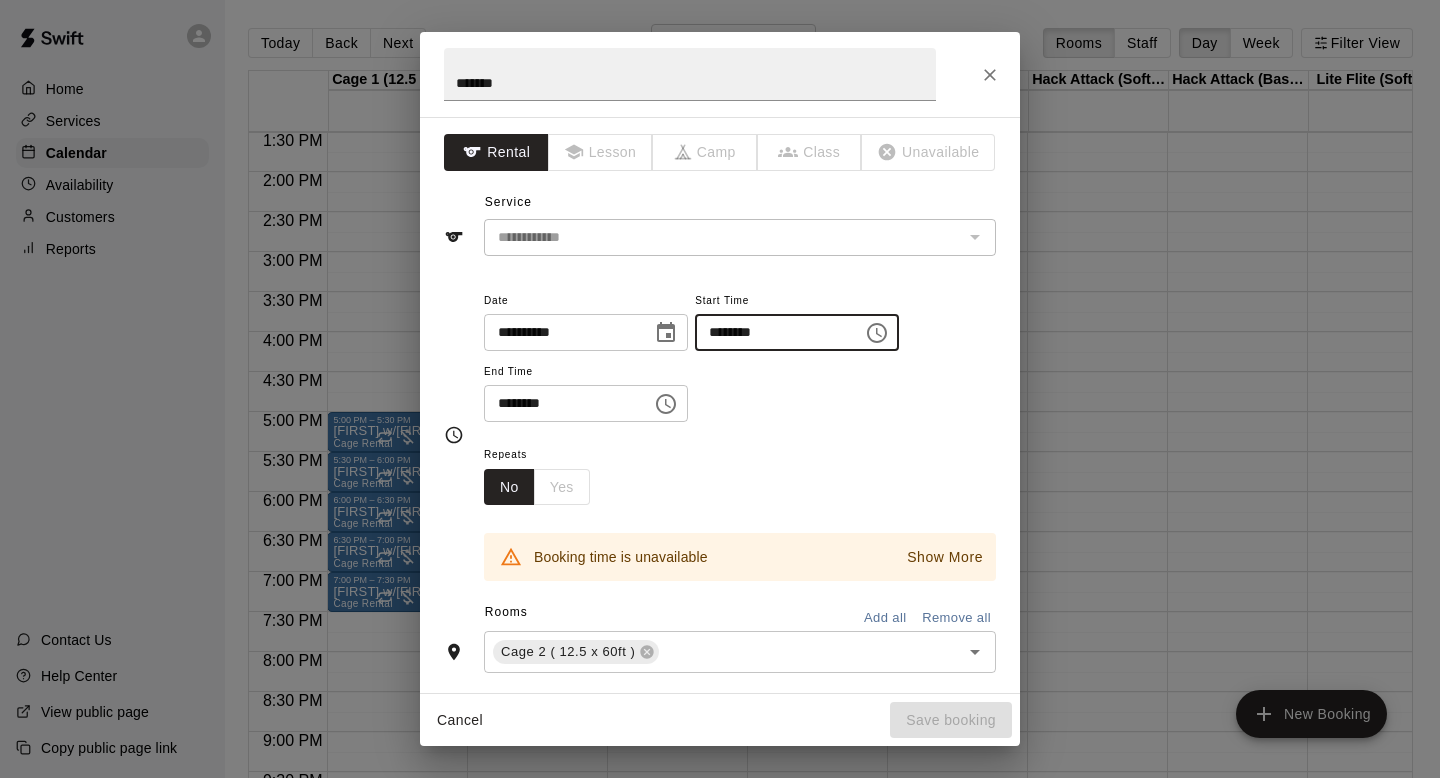 type on "********" 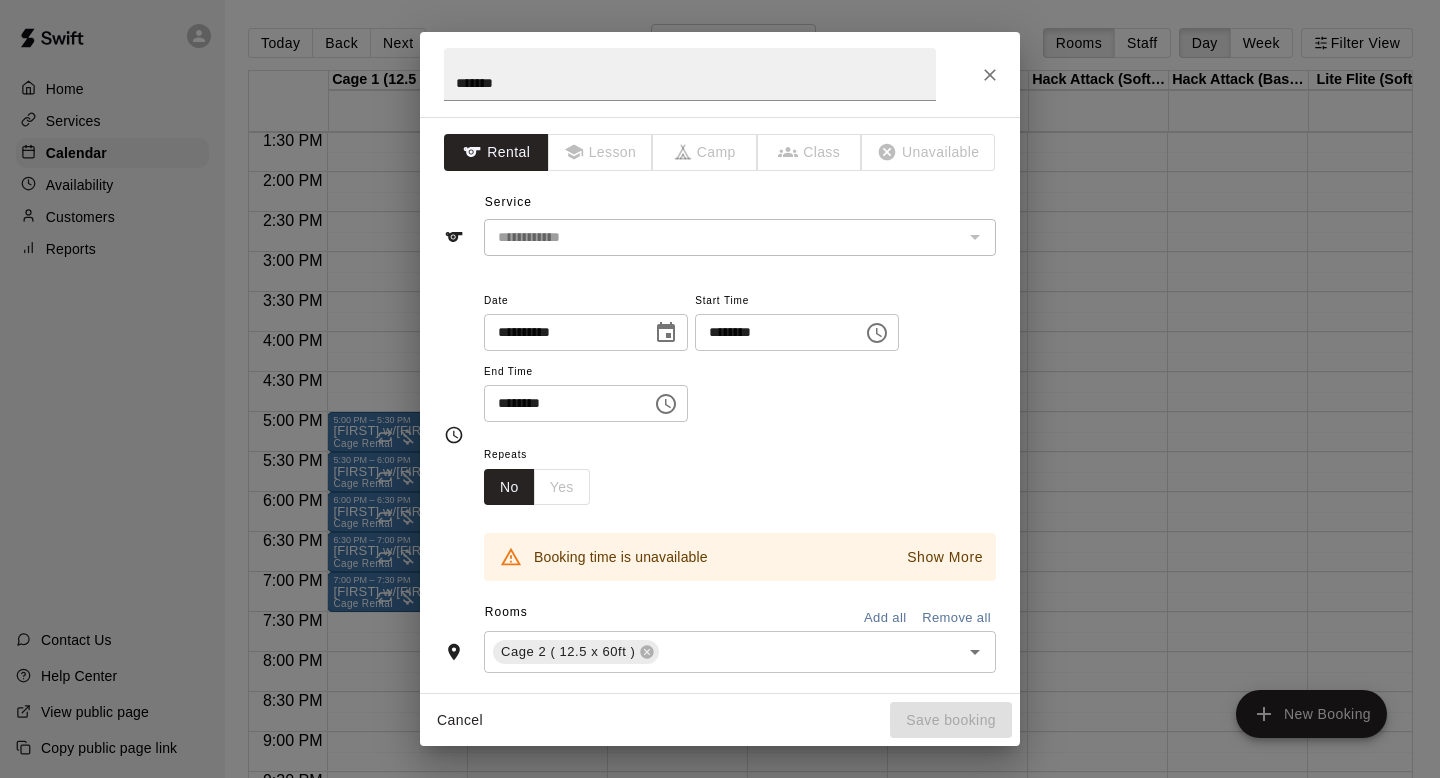 click on "**********" at bounding box center (740, 355) 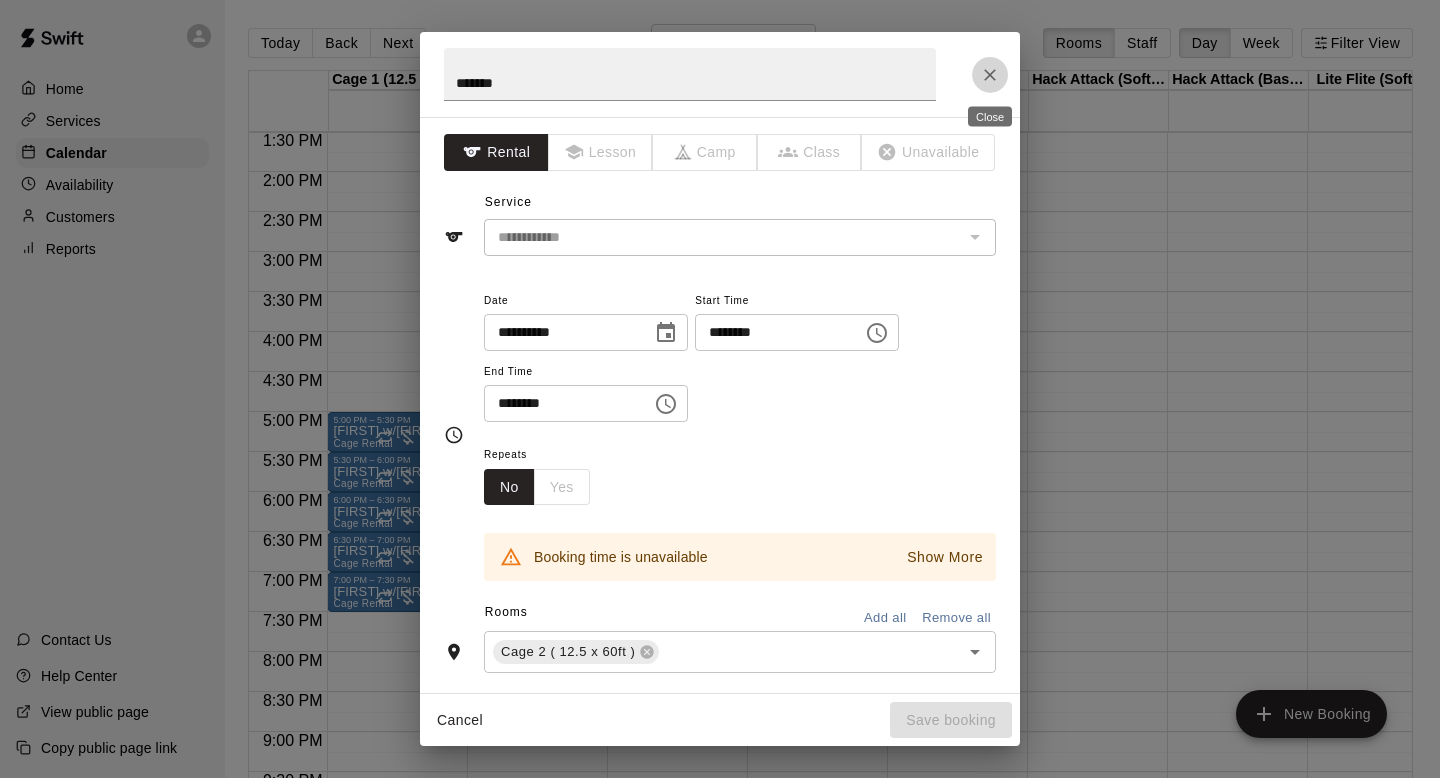 click at bounding box center [990, 75] 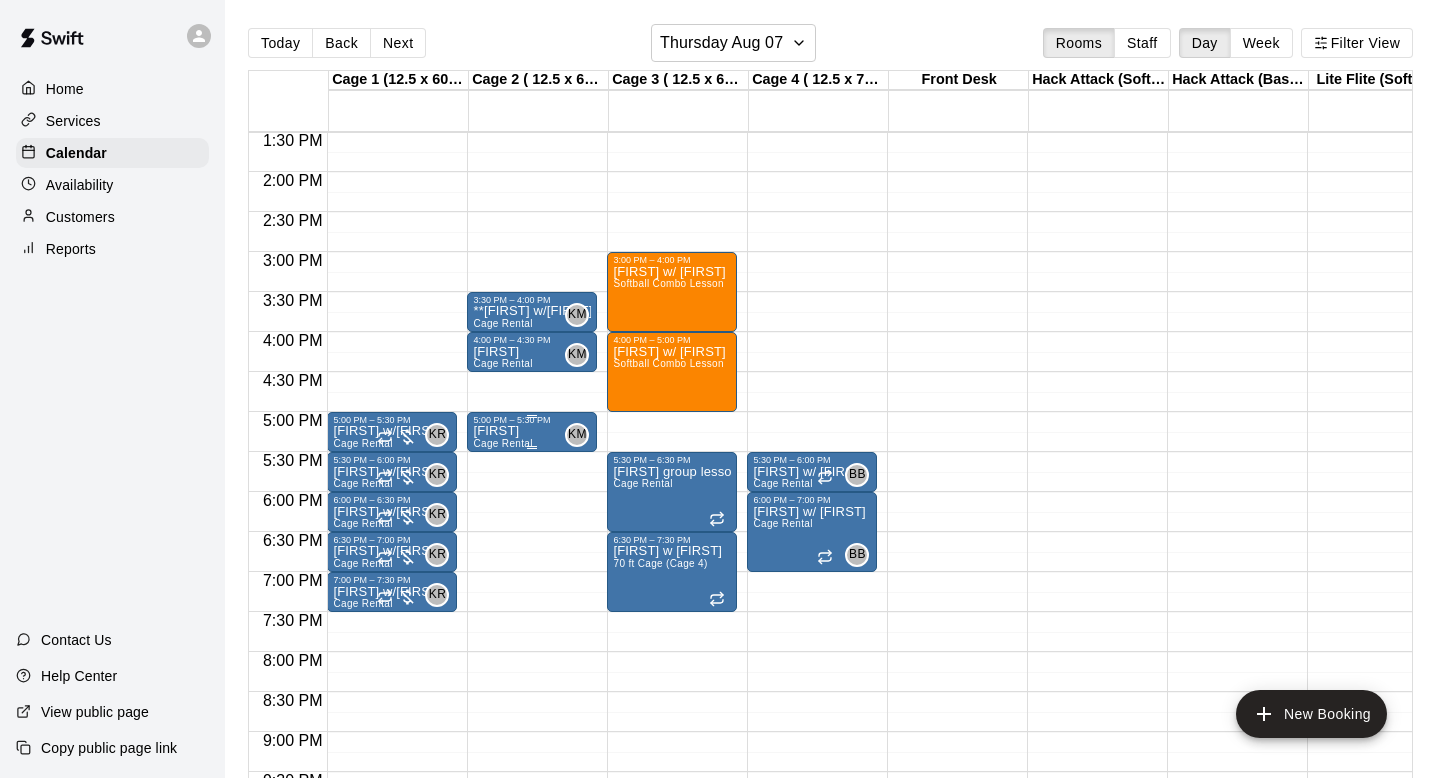 click on "Cage Rental" at bounding box center (502, 443) 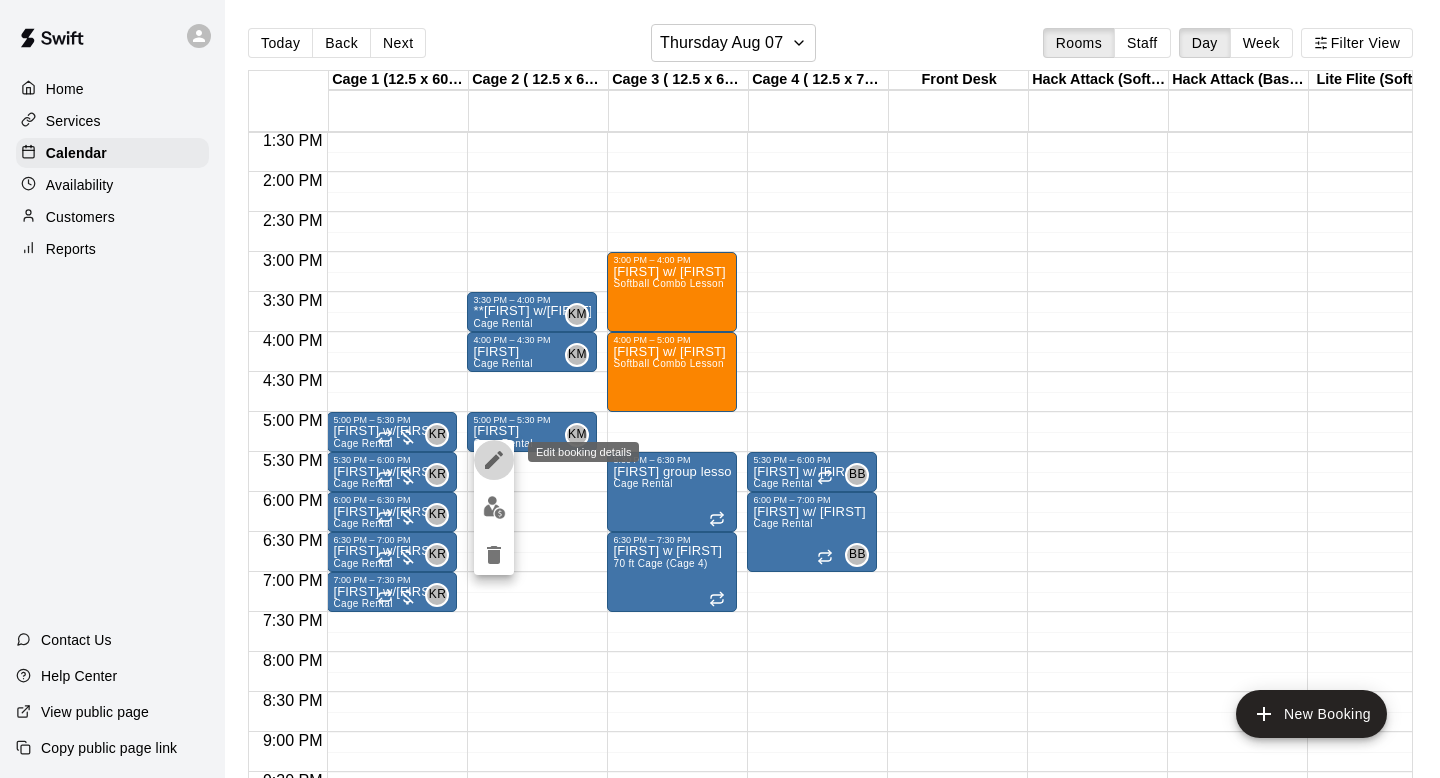 click 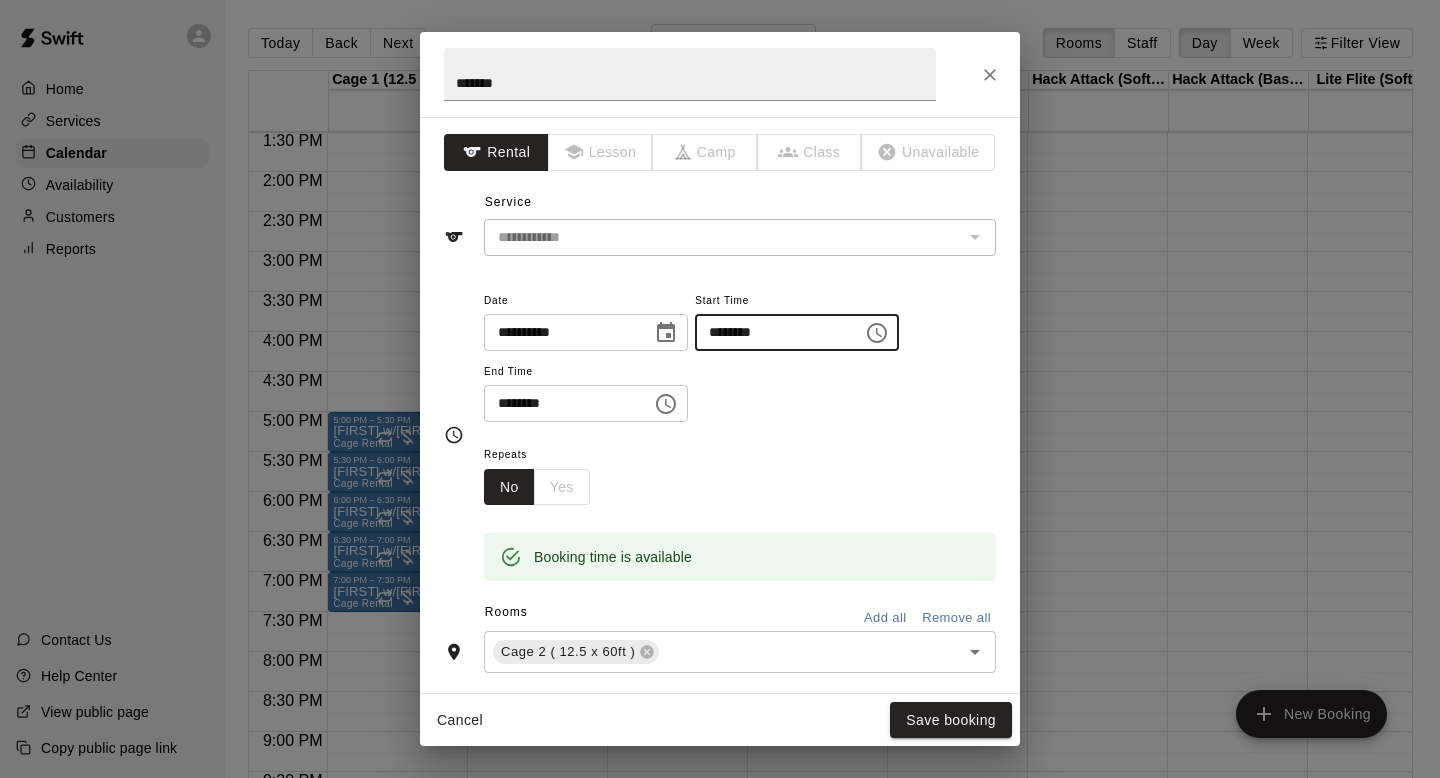 click on "********" at bounding box center [772, 332] 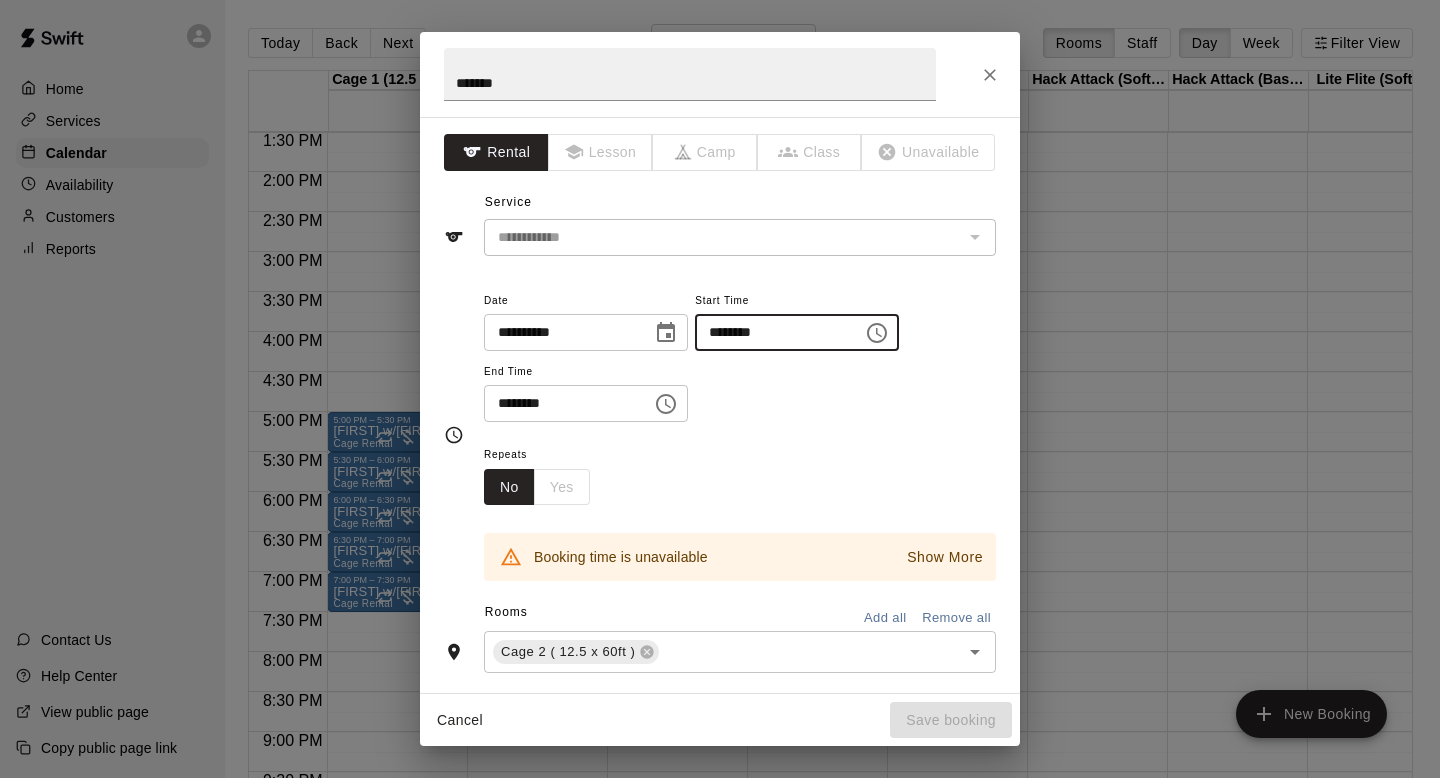 type on "********" 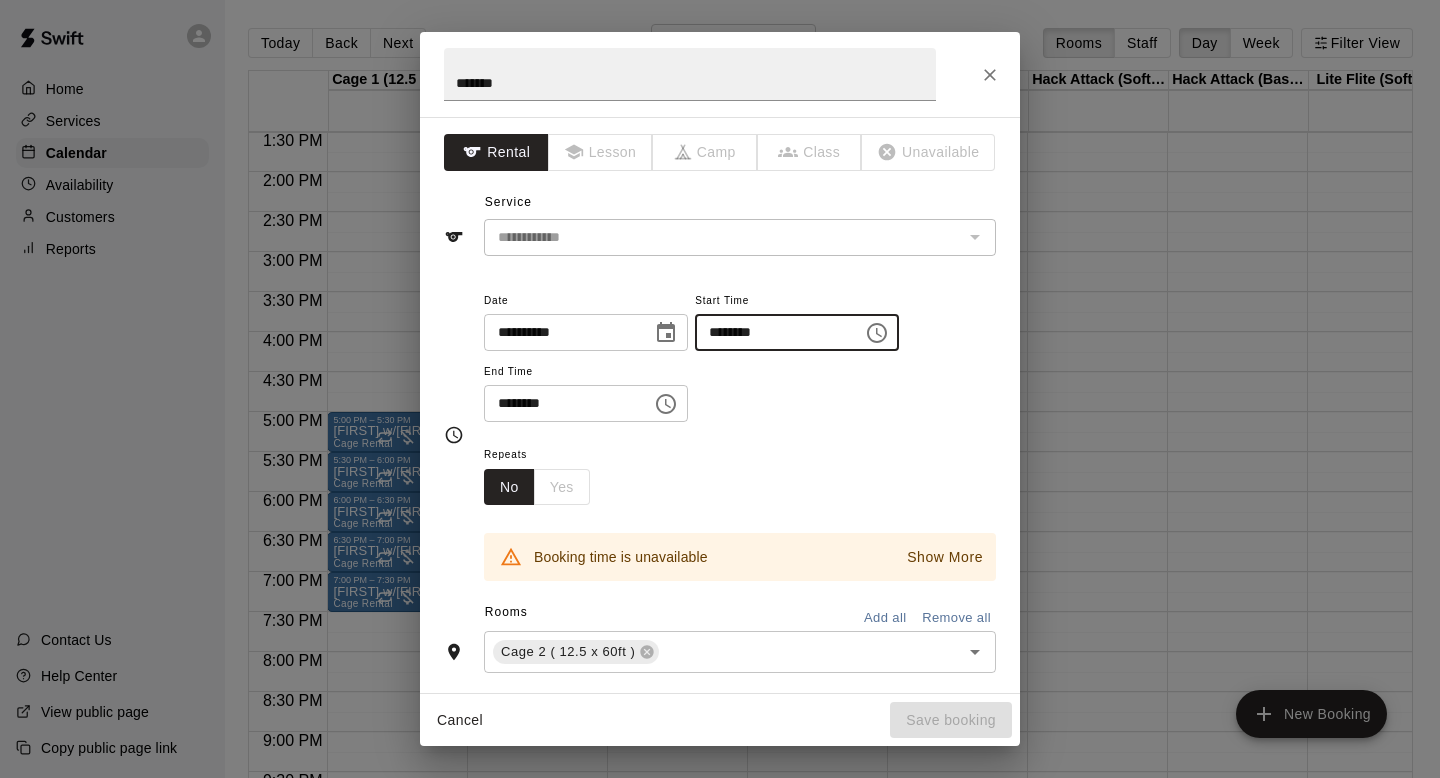 click 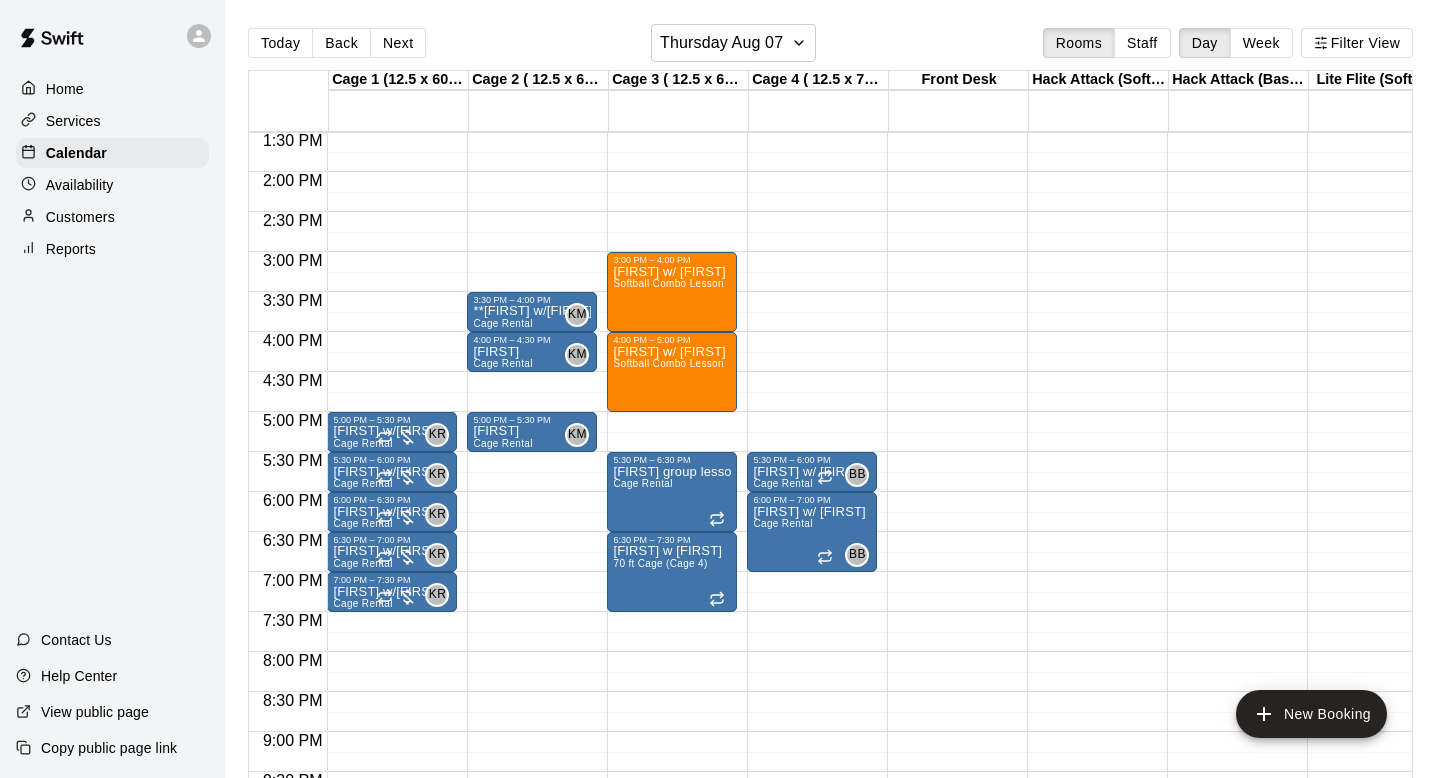 click on "12:00 AM – 9:00 AM Closed 3:30 PM – 4:00 PM **[FIRST] w/[FIRST] Cage Rental  KM 0 4:00 PM – 4:30 PM [FIRST]  Cage Rental  KM 0 5:00 PM – 5:30 PM [FIRST] Cage Rental  KM 0 10:00 PM – 11:59 PM Closed" at bounding box center (532, 12) 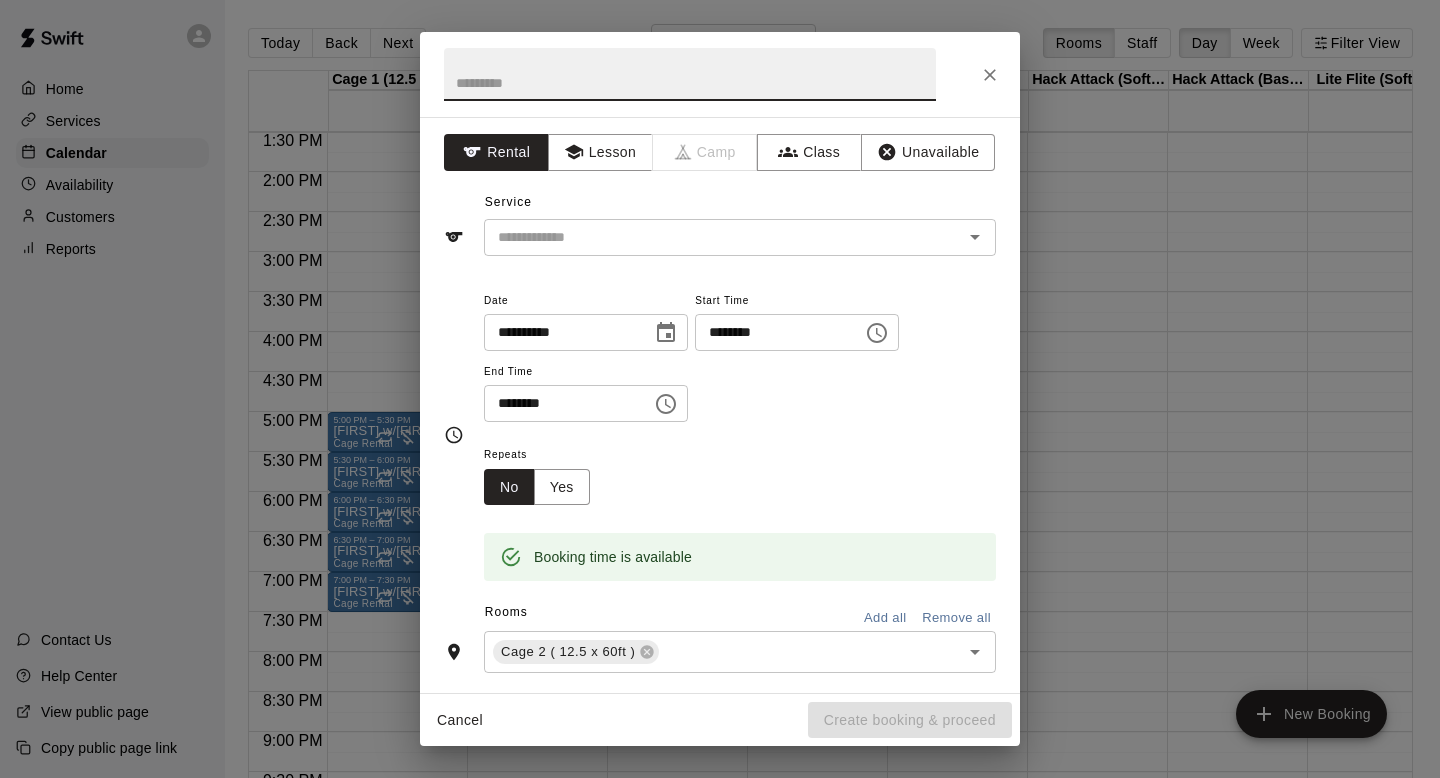 click at bounding box center (990, 75) 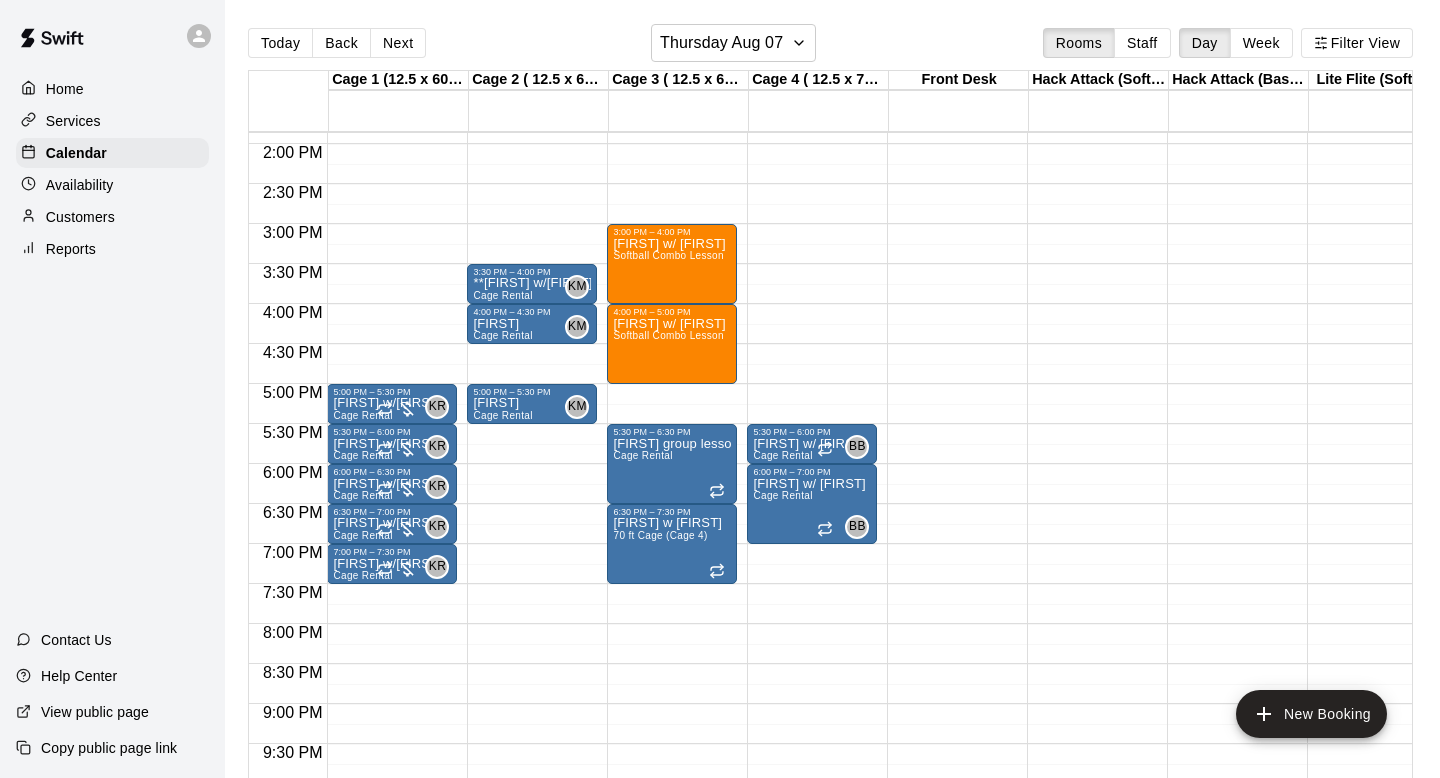 scroll, scrollTop: 1123, scrollLeft: 0, axis: vertical 